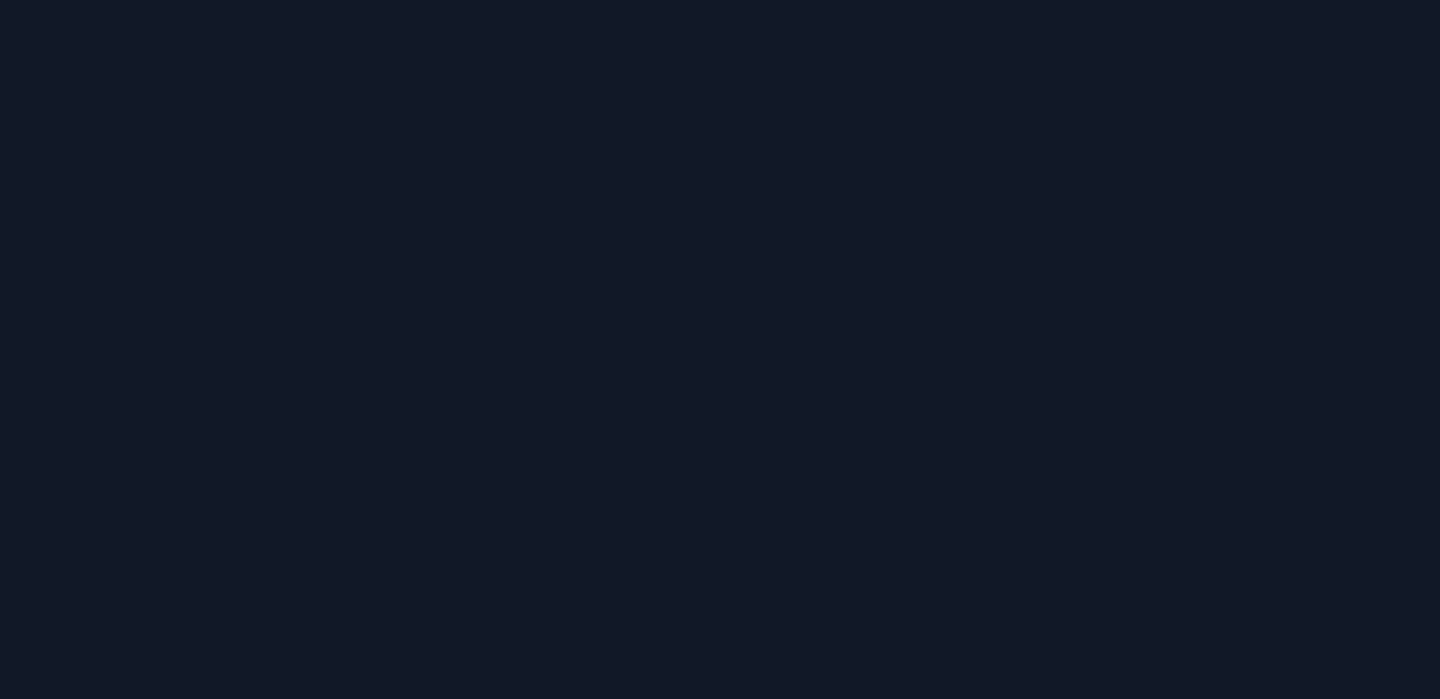 scroll, scrollTop: 0, scrollLeft: 0, axis: both 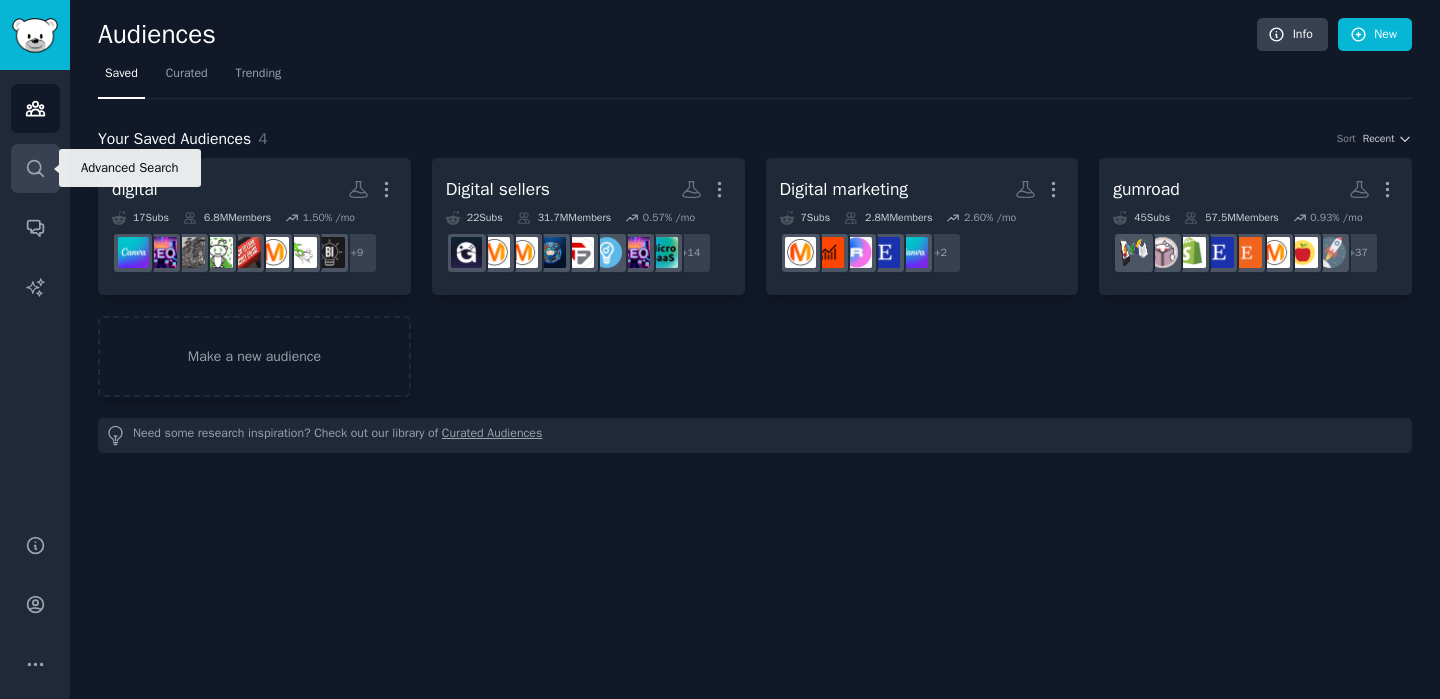 click on "Search" at bounding box center [35, 168] 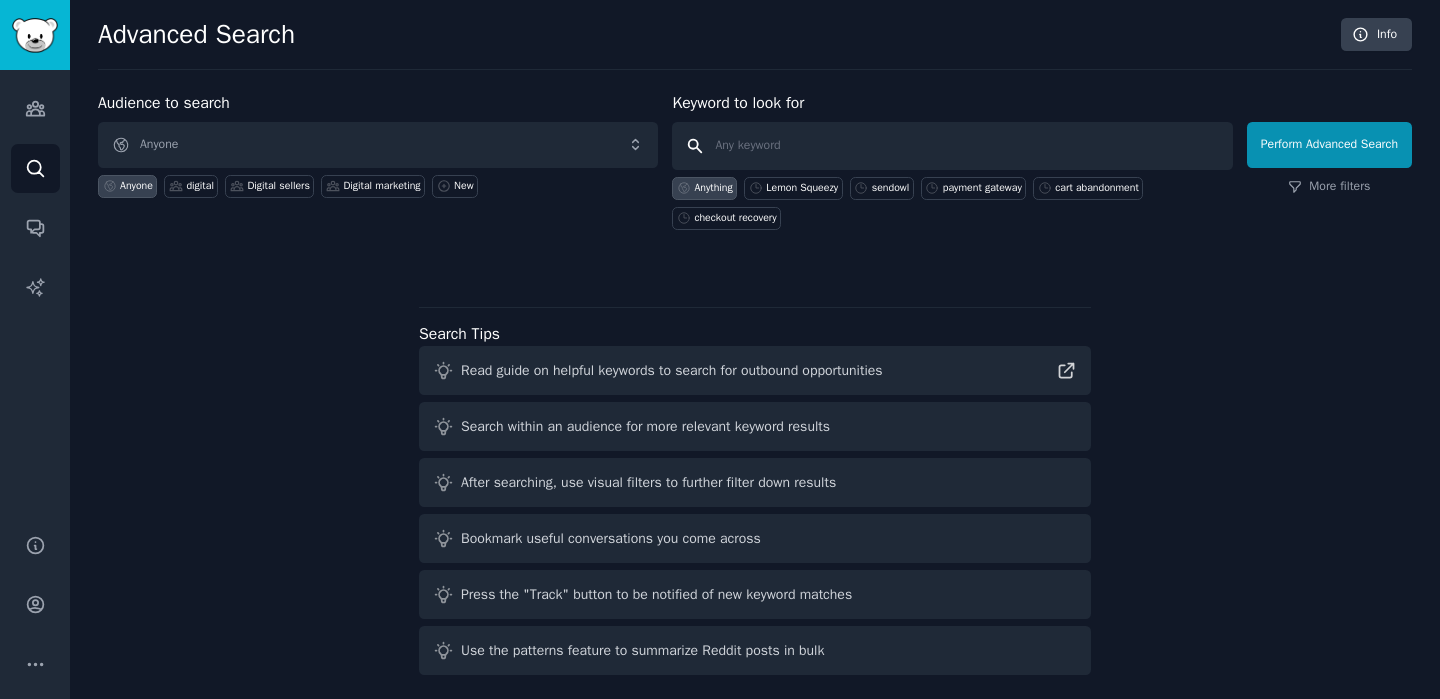 click at bounding box center (952, 146) 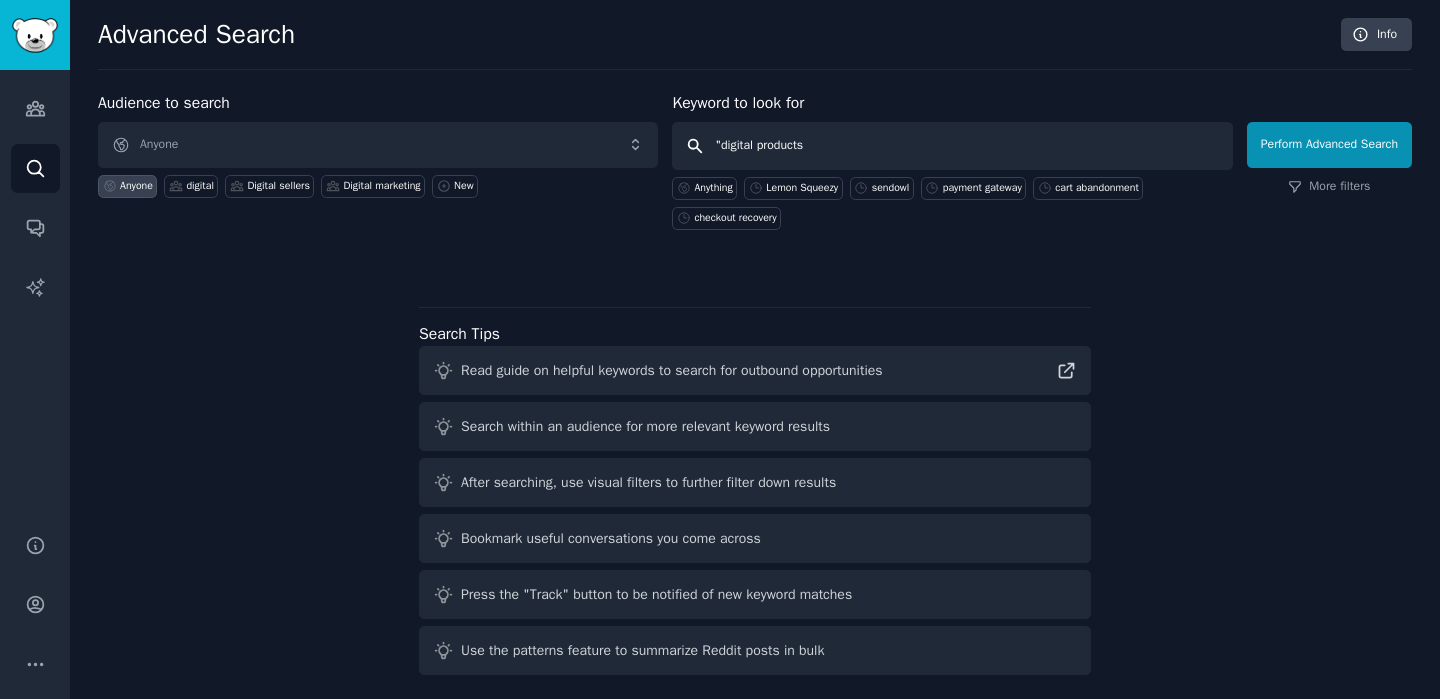 type on ""digital products"" 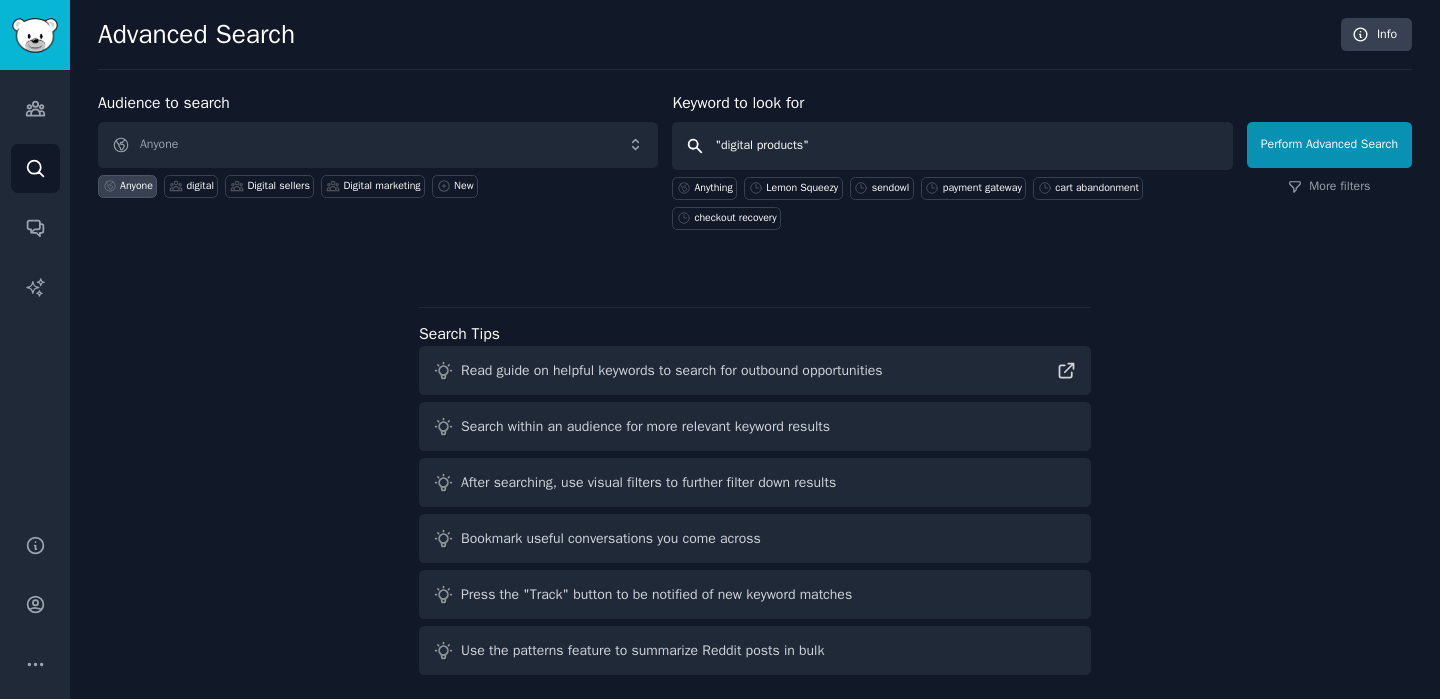 click on "Perform Advanced Search" at bounding box center (1329, 145) 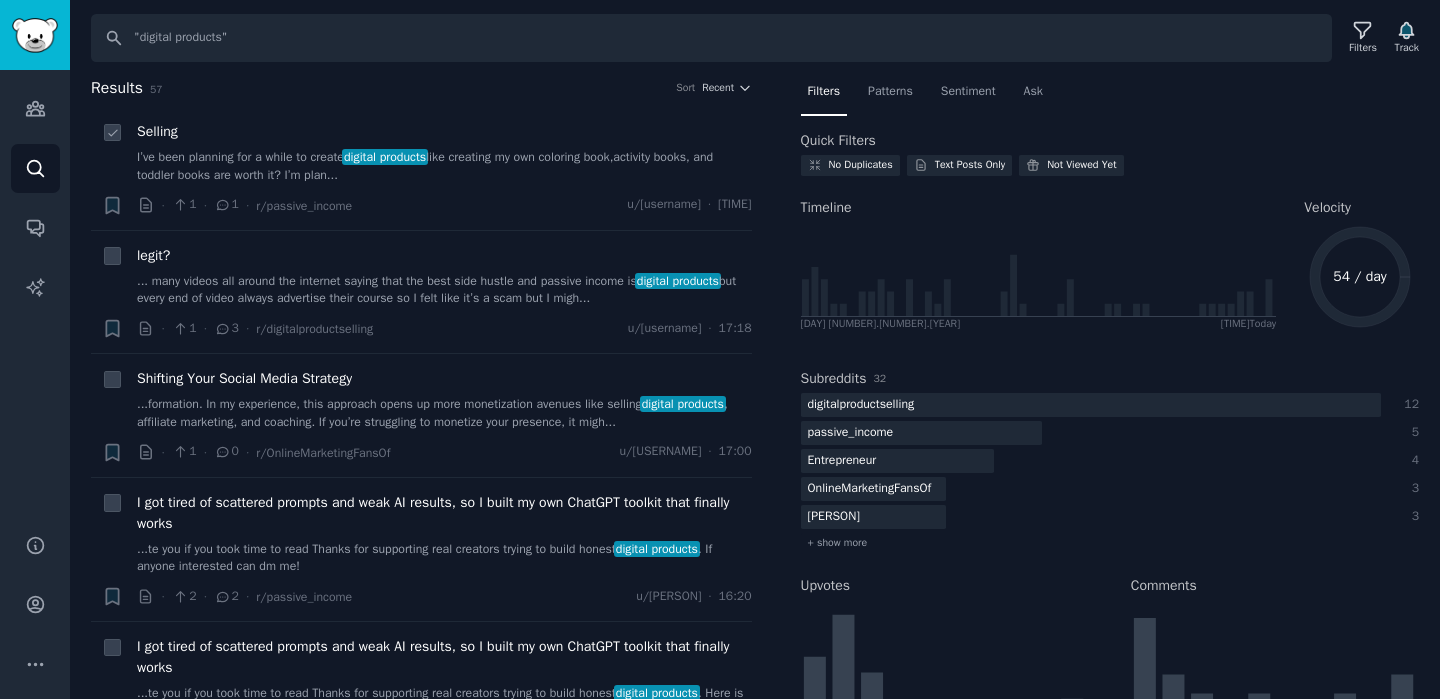 click on "I’ve been planning for a while to create digital products like creating my own coloring book,activity books, and toddler books are worth it? I’m
plan..." at bounding box center (444, 166) 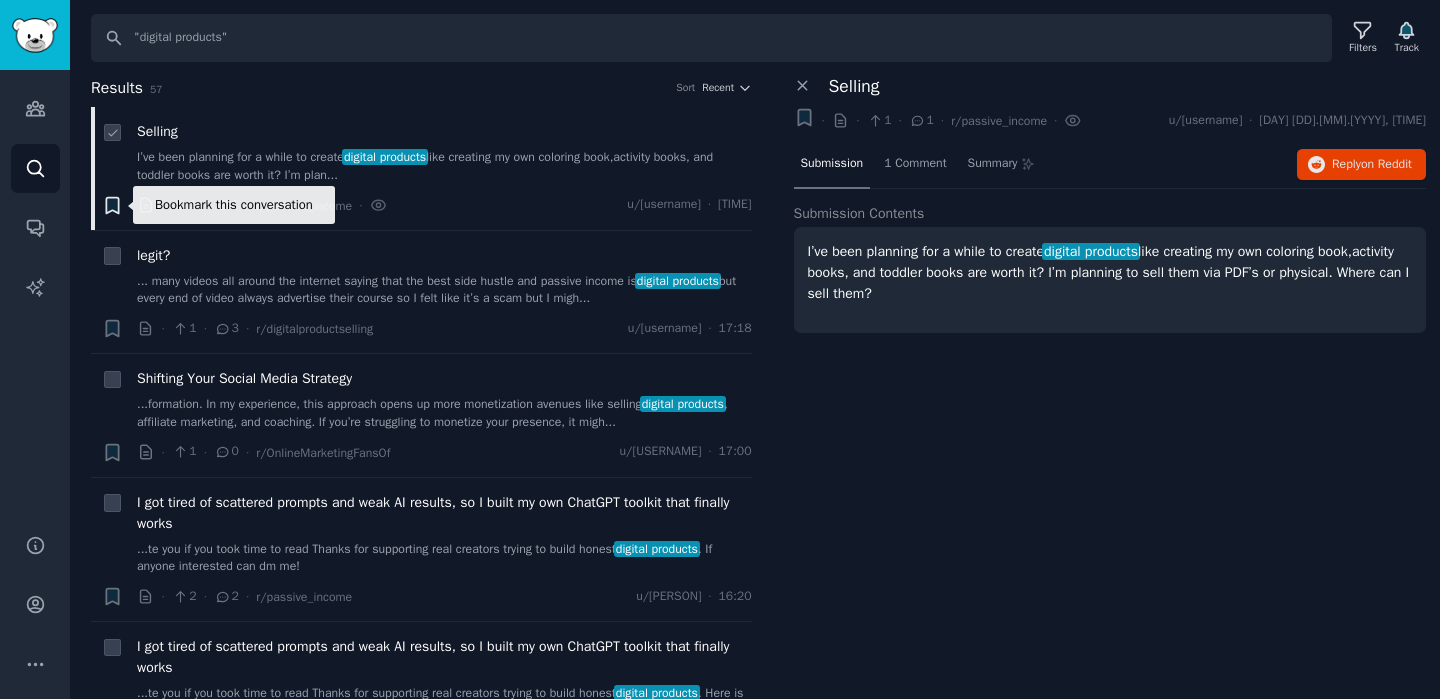 click 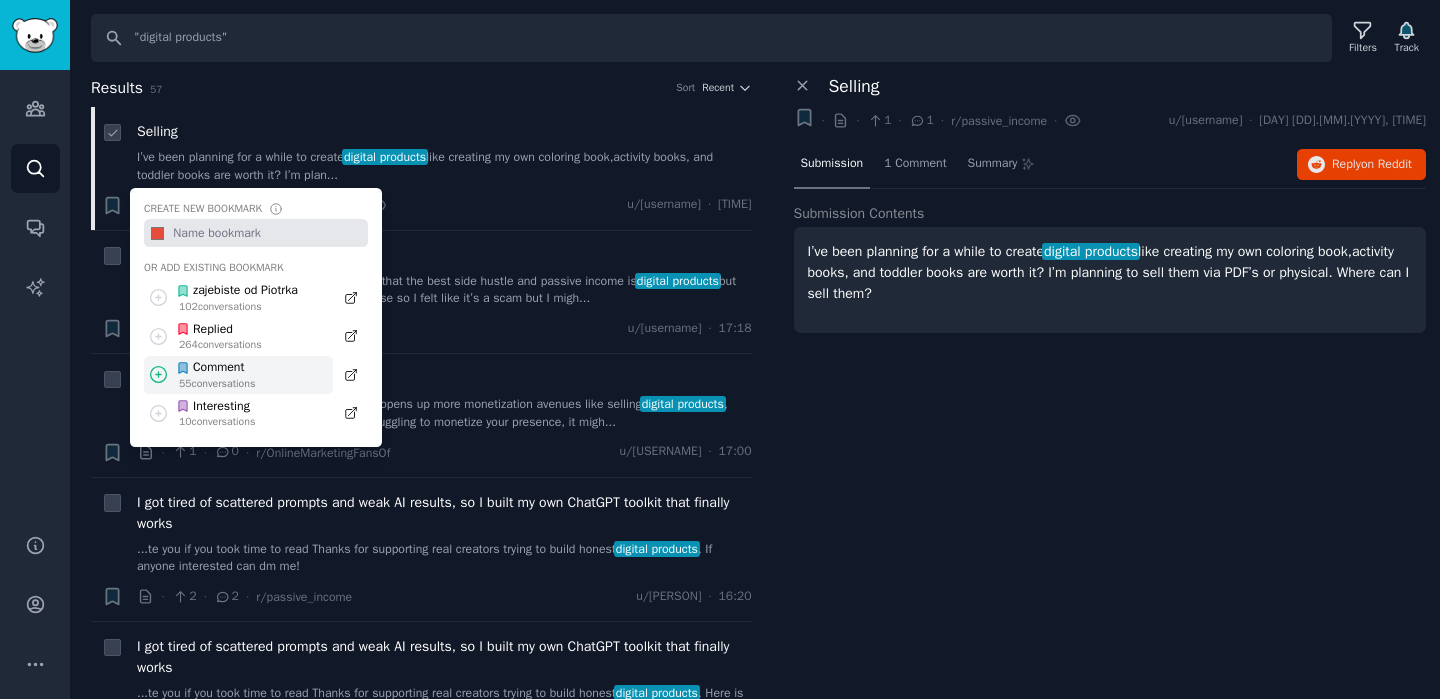 click 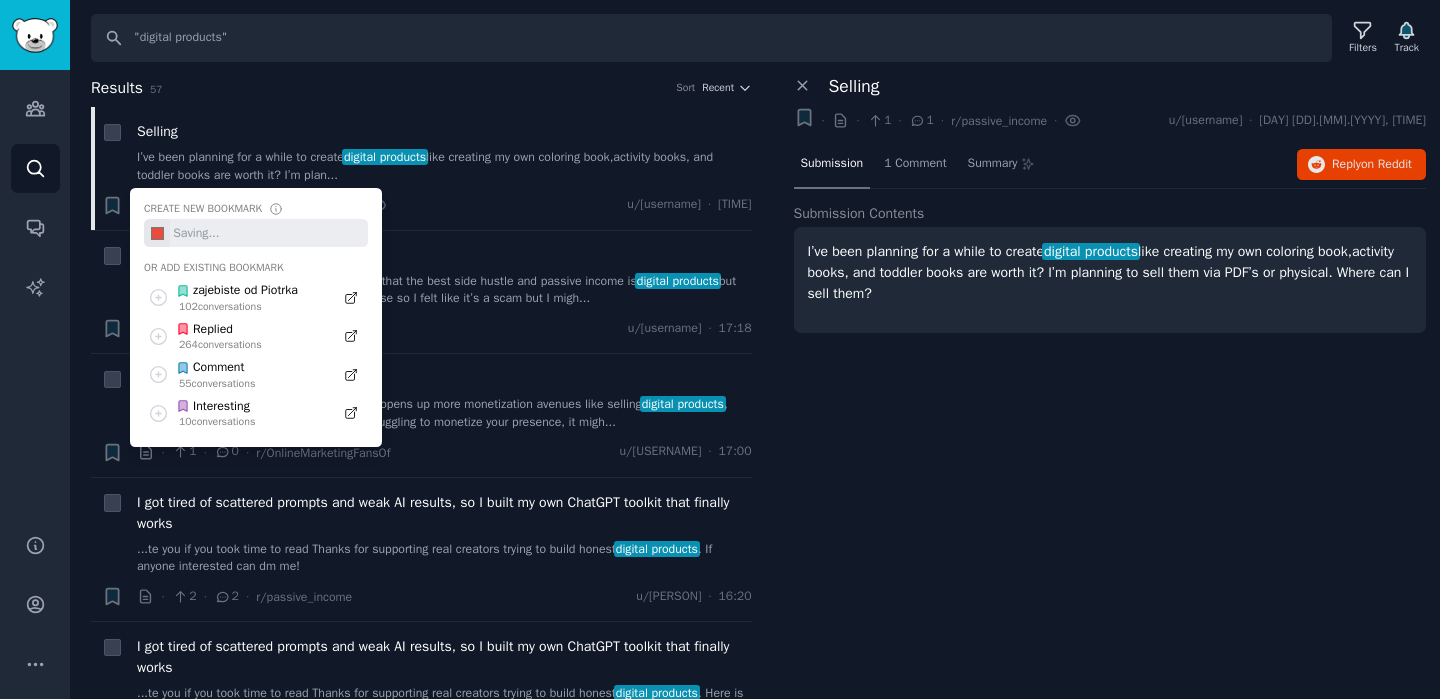 click on "Close panel Selling + · · [NUMBER] · [NUMBER] · r/passive_income · u/[PERSON] · [DAY] [NUMBER].[NUMBER].[YEAR], [NUMBER]:[NUMBER]:[NUMBER] Submission [NUMBER] Comment Summary Reply on Reddit Submission Contents I’ve been planning for a while to create digital products like creating my own coloring book,activity books, and toddler books are worth it? I’m
planning to sell them via PDF’s or physical. Where can I sell them?" at bounding box center [1110, 388] 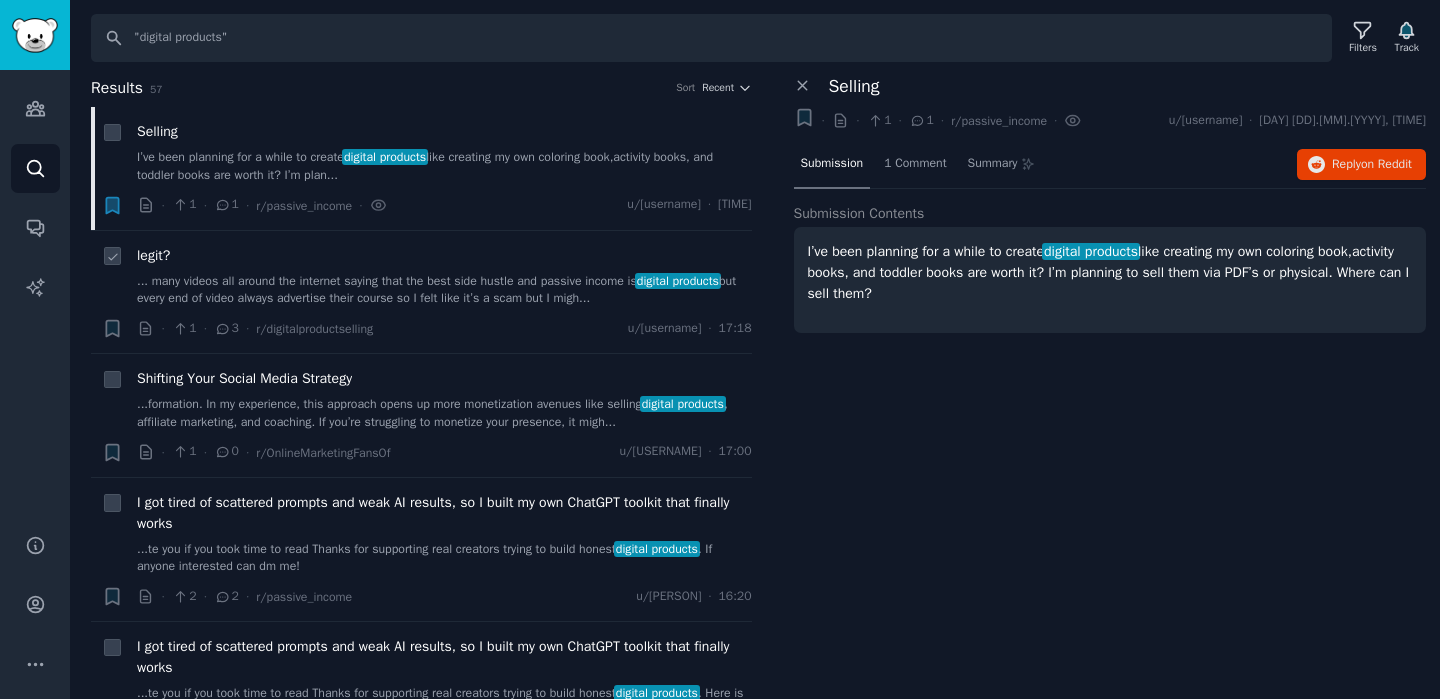 click on "... many videos all around the internet saying that the best side hustle and passive income is digital products but every end of video always advertise their course so I felt like it’s a scam but I migh..." at bounding box center [444, 290] 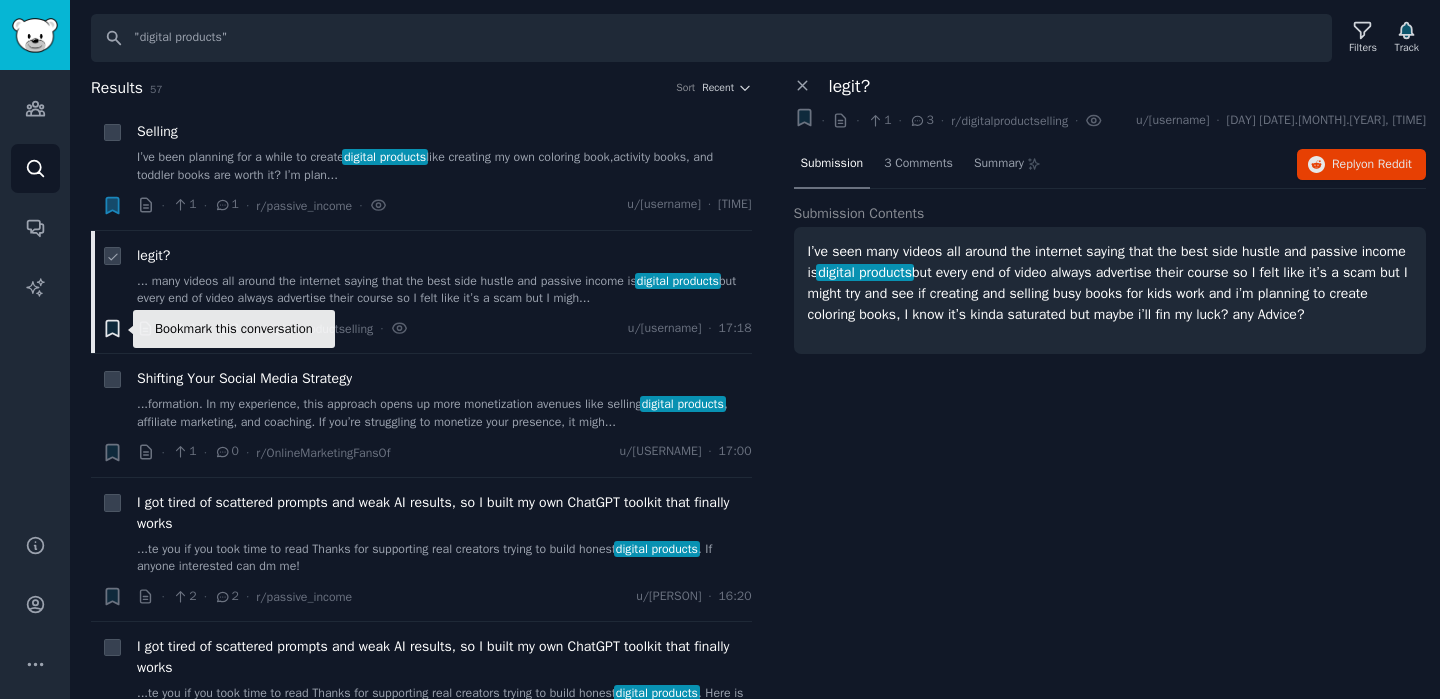 click 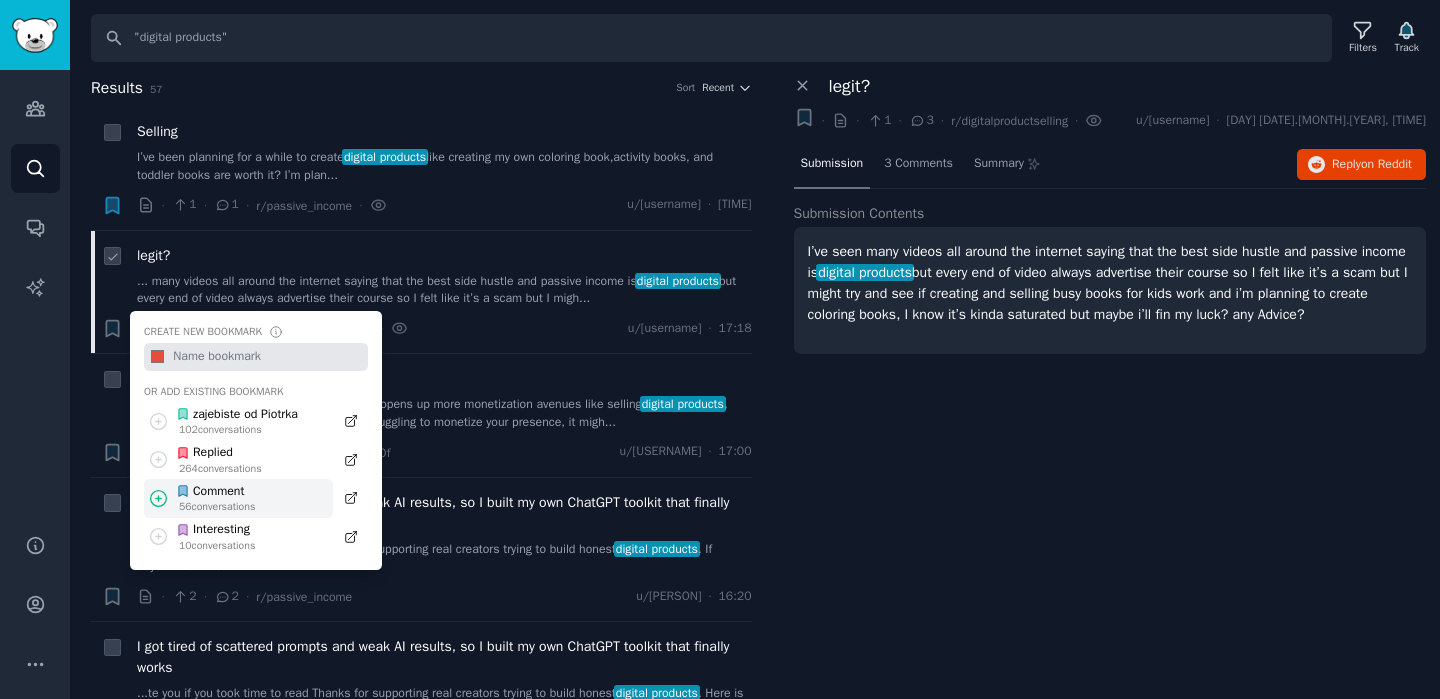 click 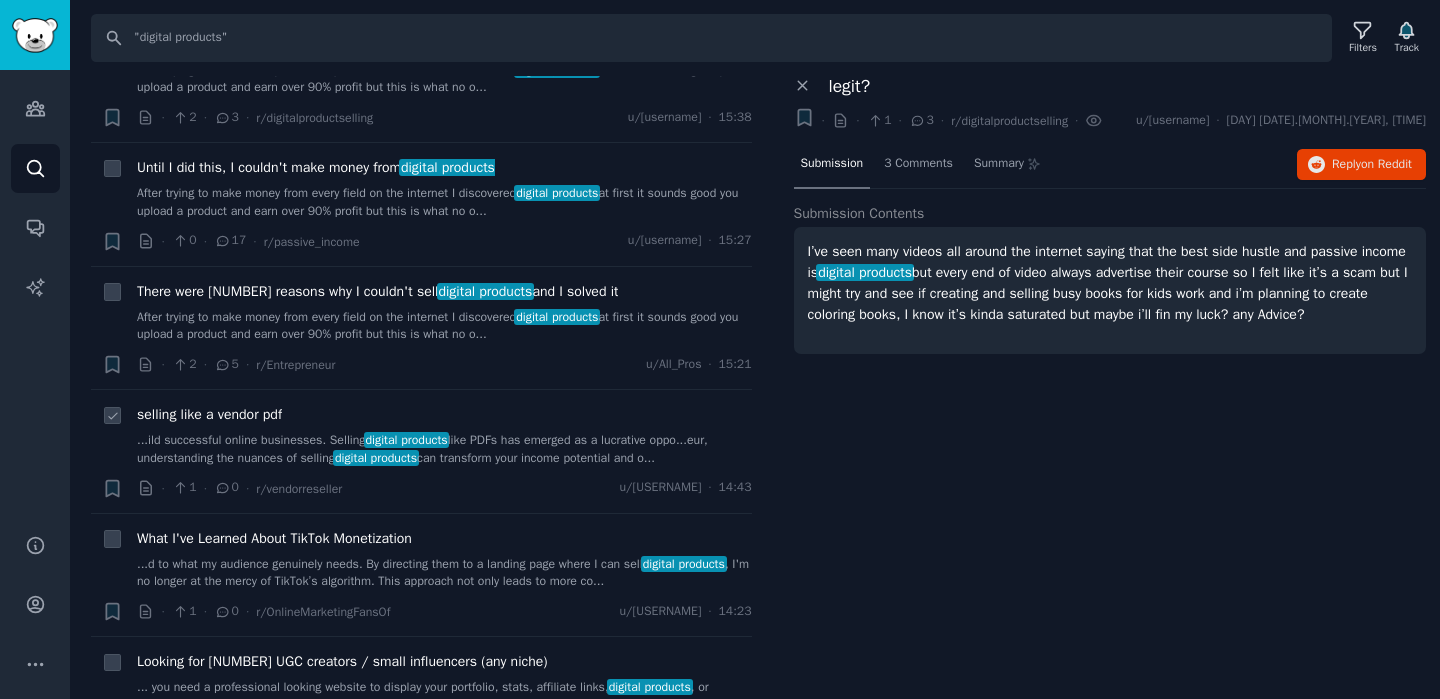 scroll, scrollTop: 764, scrollLeft: 0, axis: vertical 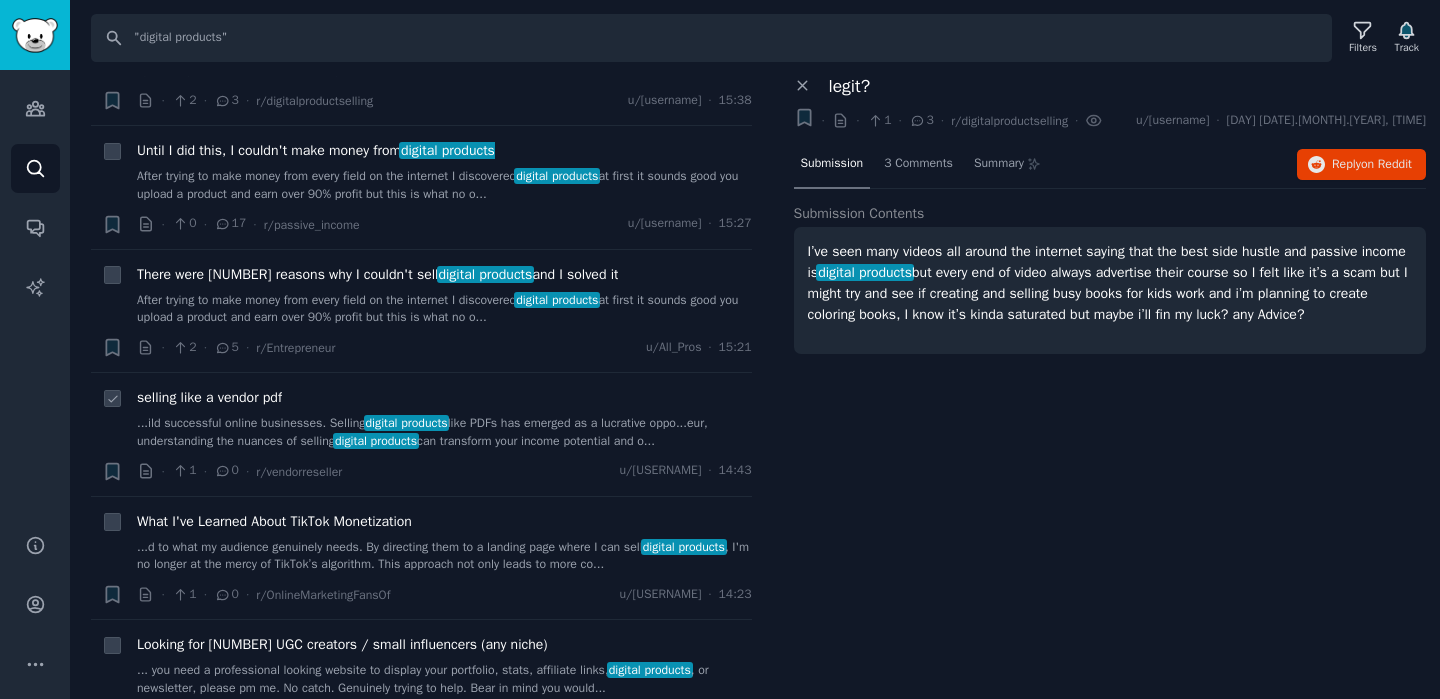 click on "...ild successful online businesses. Selling digital products like PDFs has emerged as a lucrative oppo...eur, understanding the nuances of selling digital products can transform your income potential and o..." at bounding box center (444, 432) 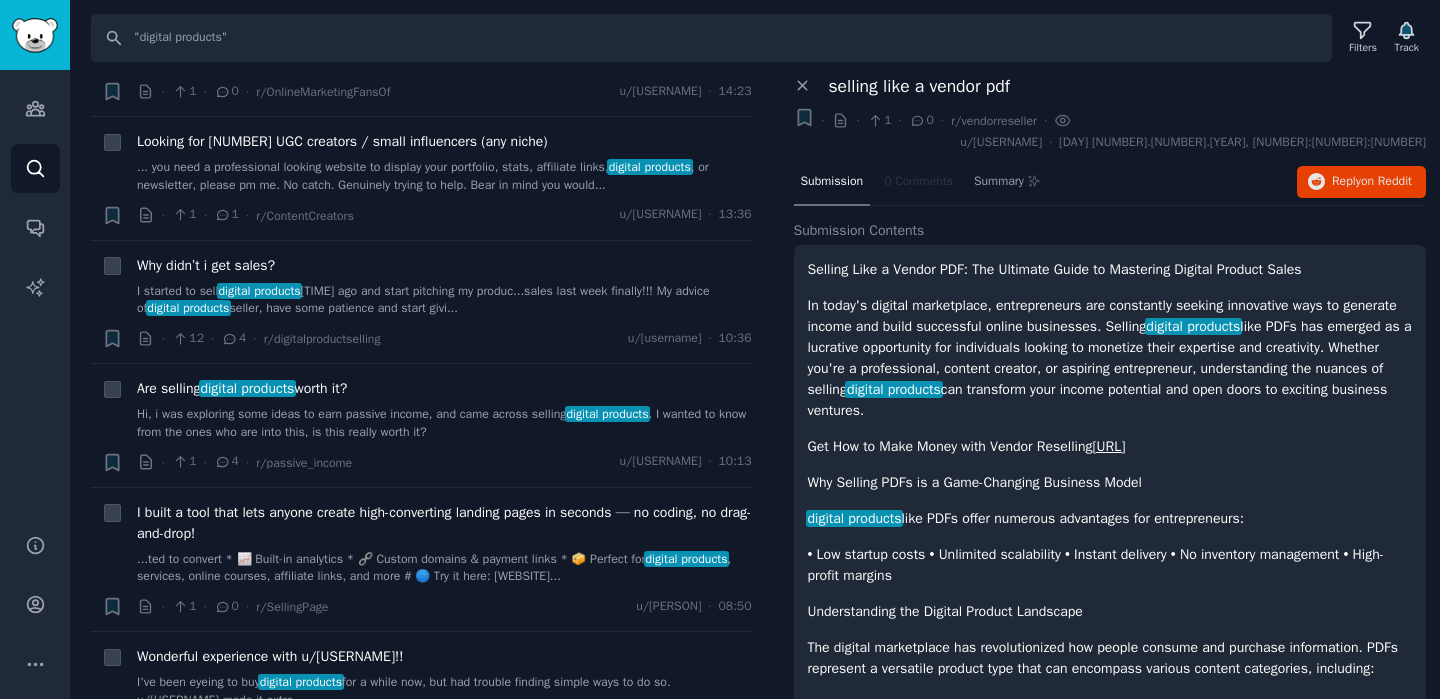 scroll, scrollTop: 1273, scrollLeft: 0, axis: vertical 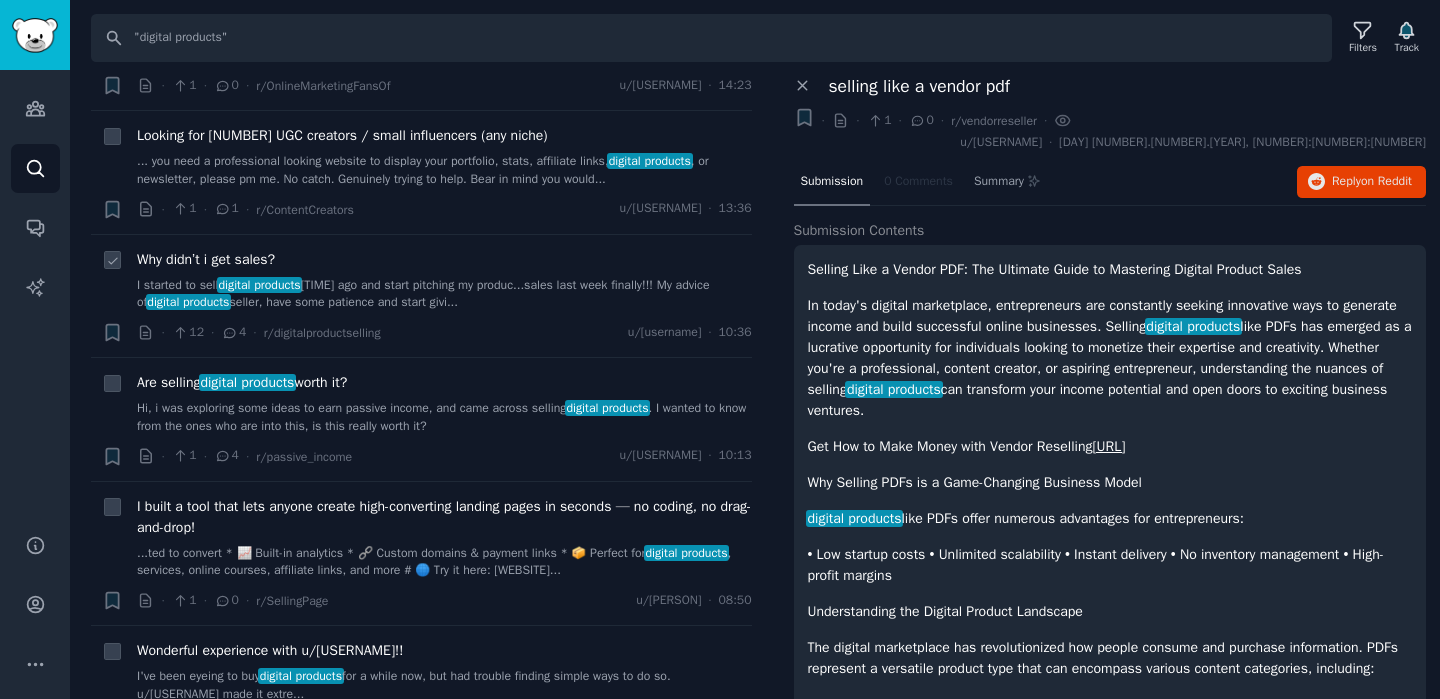 click on "I started to sell digital products [NUMBER] months ago and start pitching my produc...sales last week finally!!!
My advice of digital products seller, have some patience and start givi..." at bounding box center [444, 294] 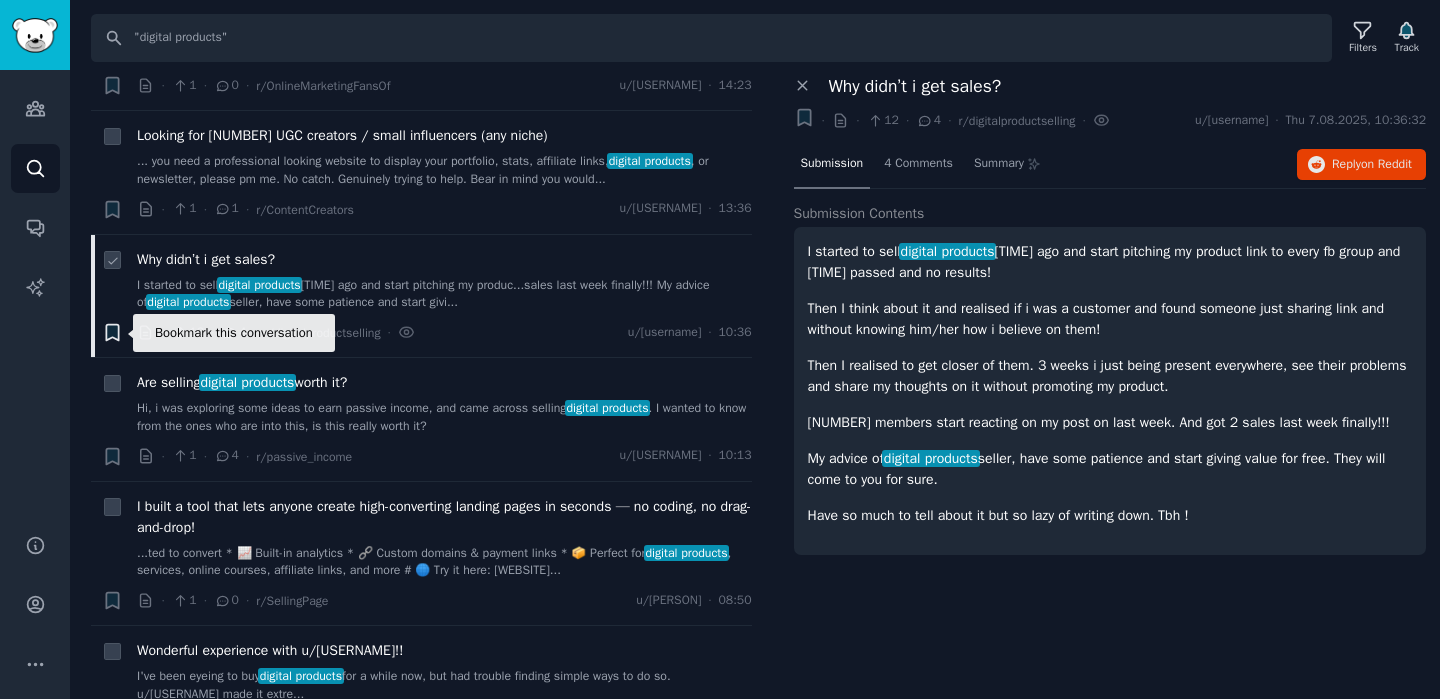 click 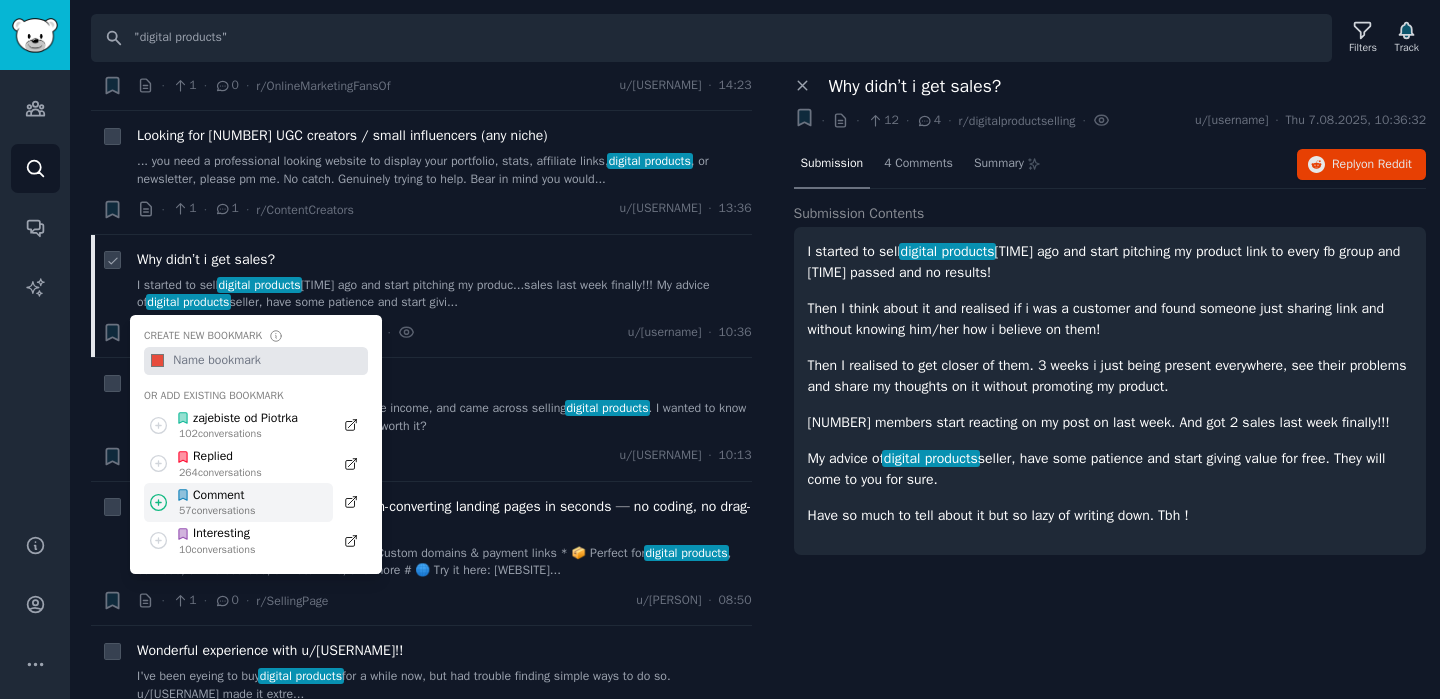 click 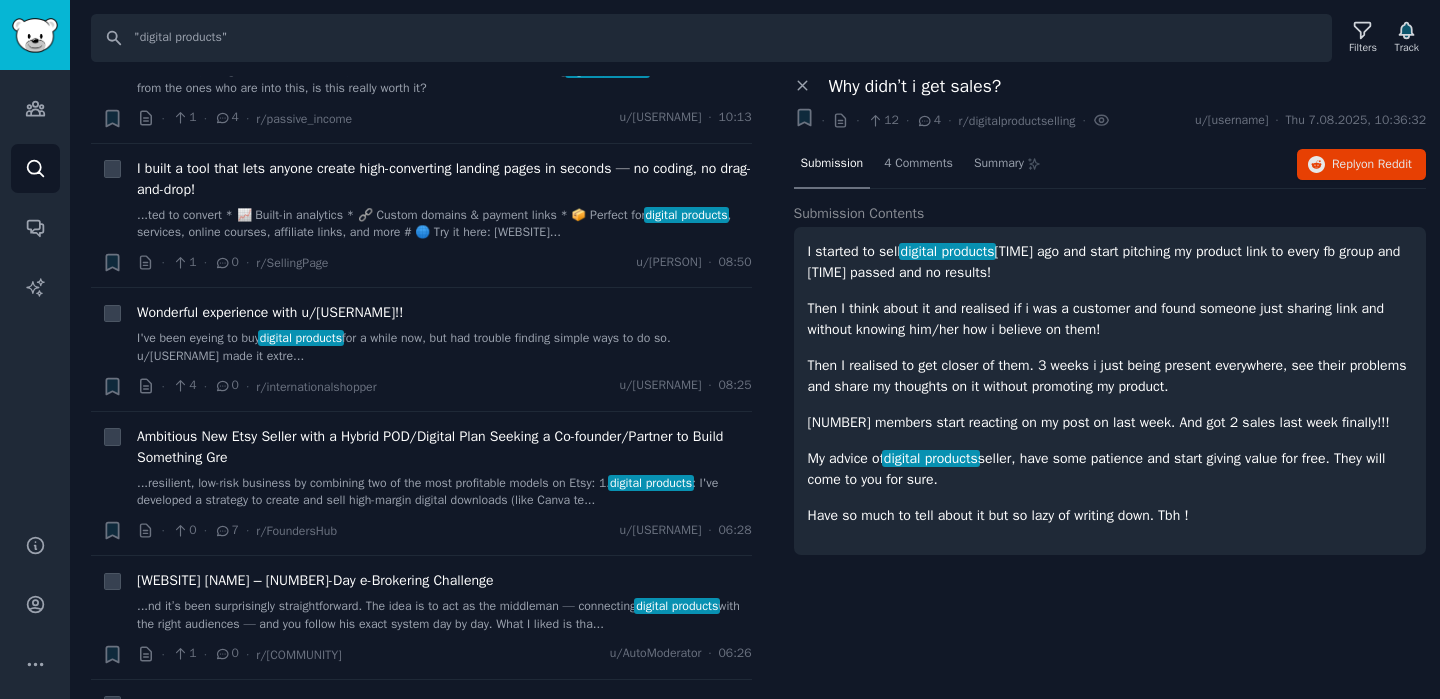 scroll, scrollTop: 1678, scrollLeft: 0, axis: vertical 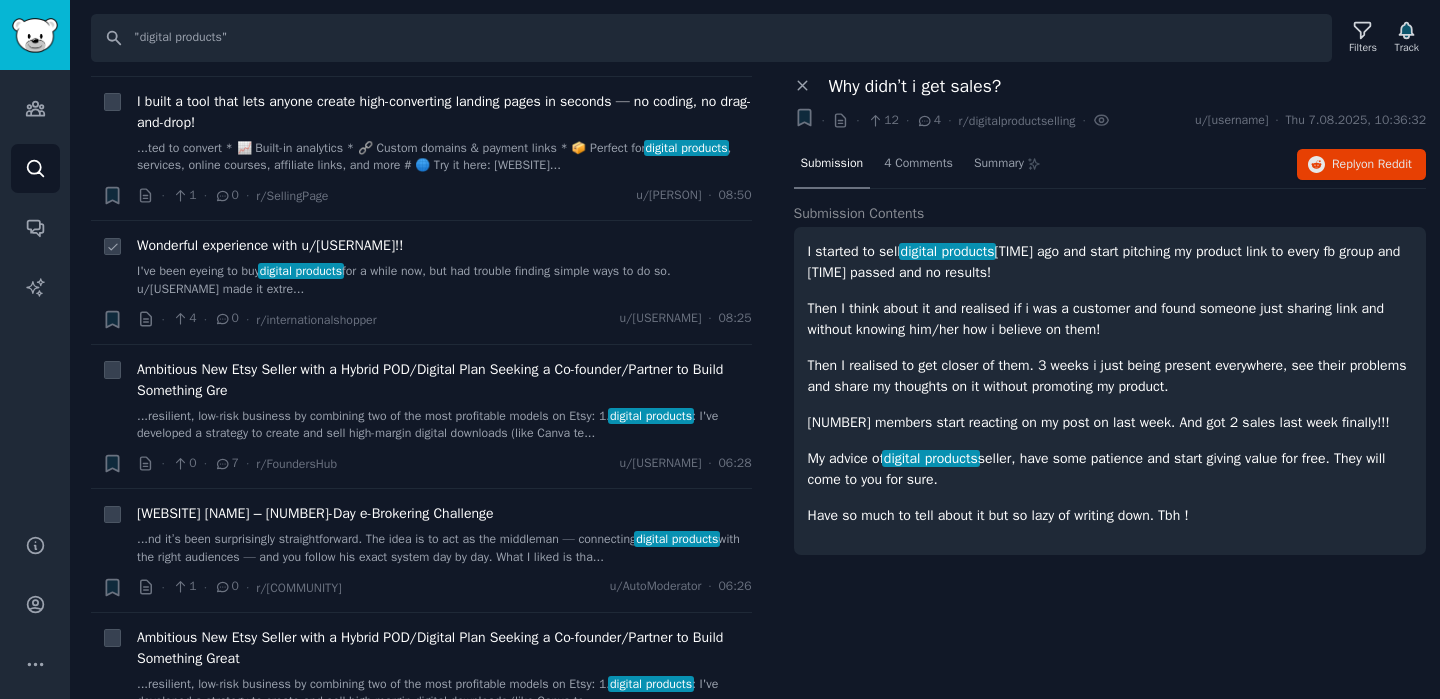click on "I've been eyeing to buy digital products for a while now, but had trouble finding simple ways to do so. u/[USERNAME] made it extre..." at bounding box center [444, 280] 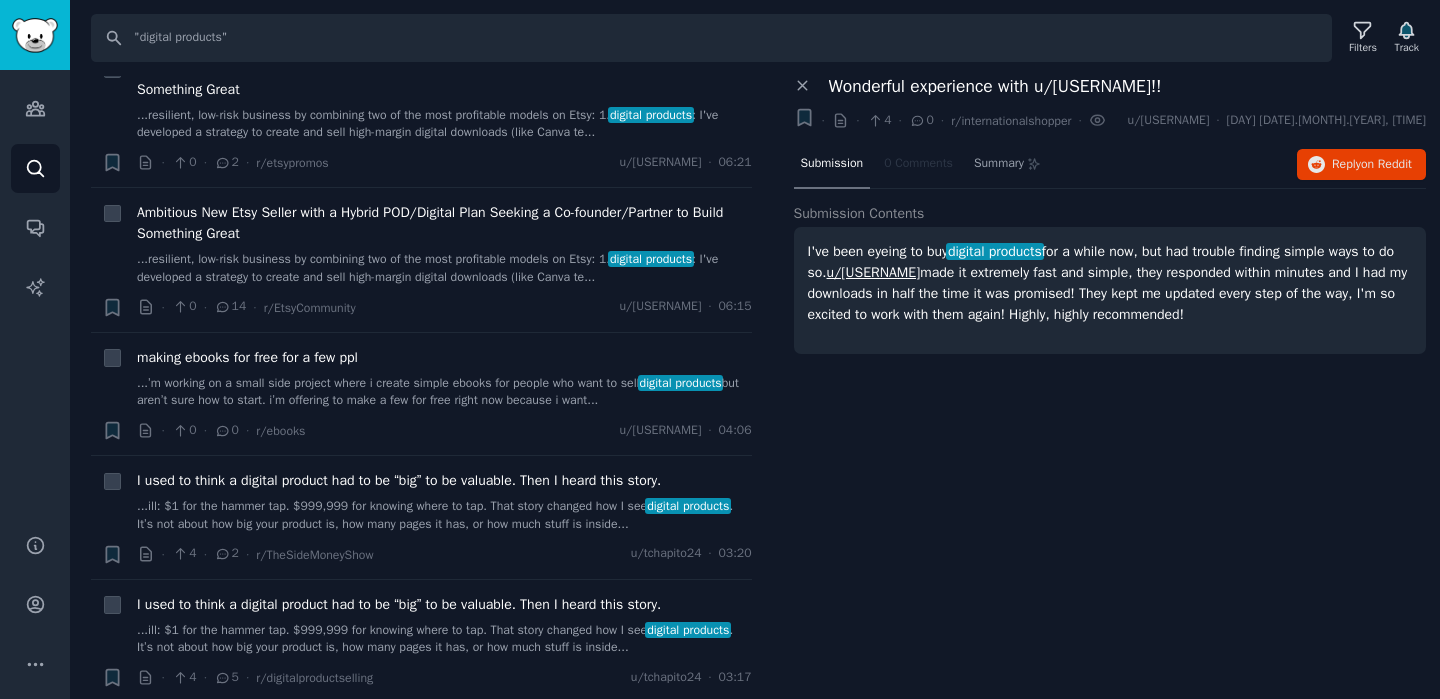 scroll, scrollTop: 2342, scrollLeft: 0, axis: vertical 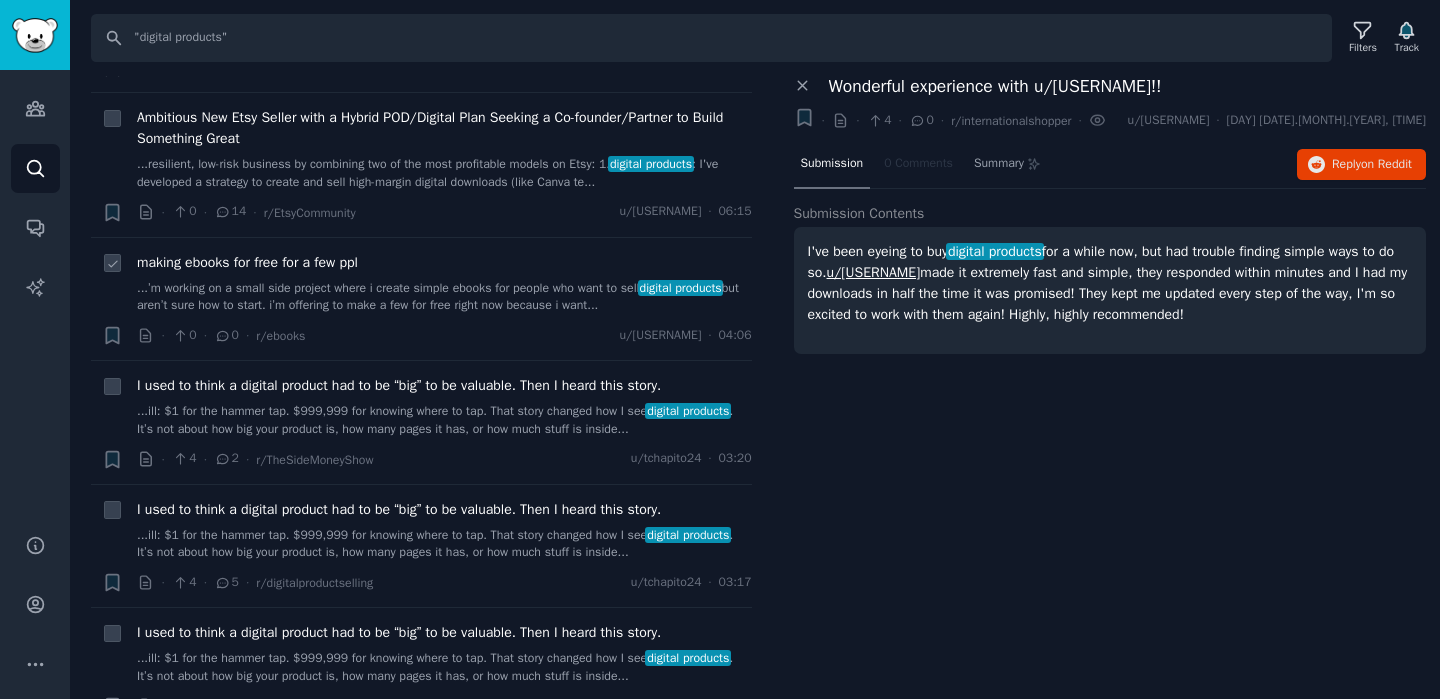 click on "...’m working on a small side project where i create simple ebooks for people who want to sell digital products but aren’t sure how to start.
i’m offering to make a few for free right now because i want..." at bounding box center (444, 297) 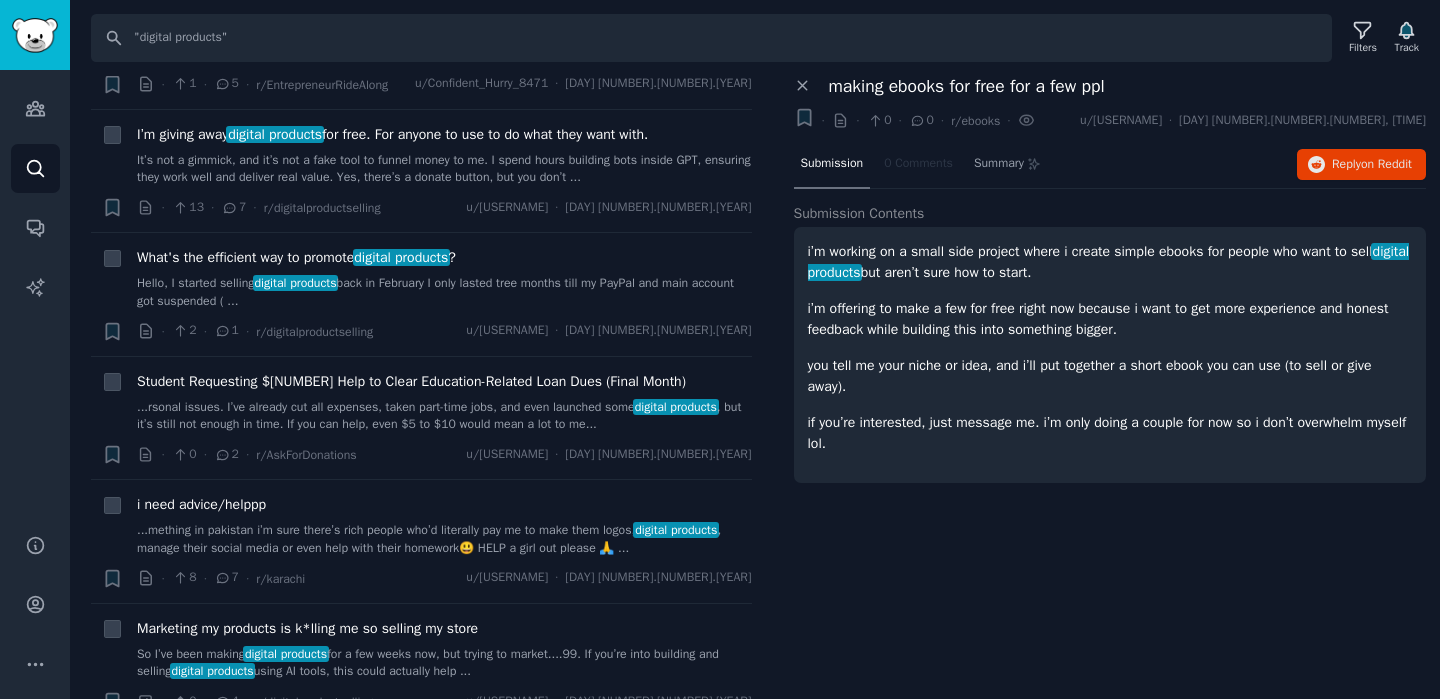 scroll, scrollTop: 4165, scrollLeft: 0, axis: vertical 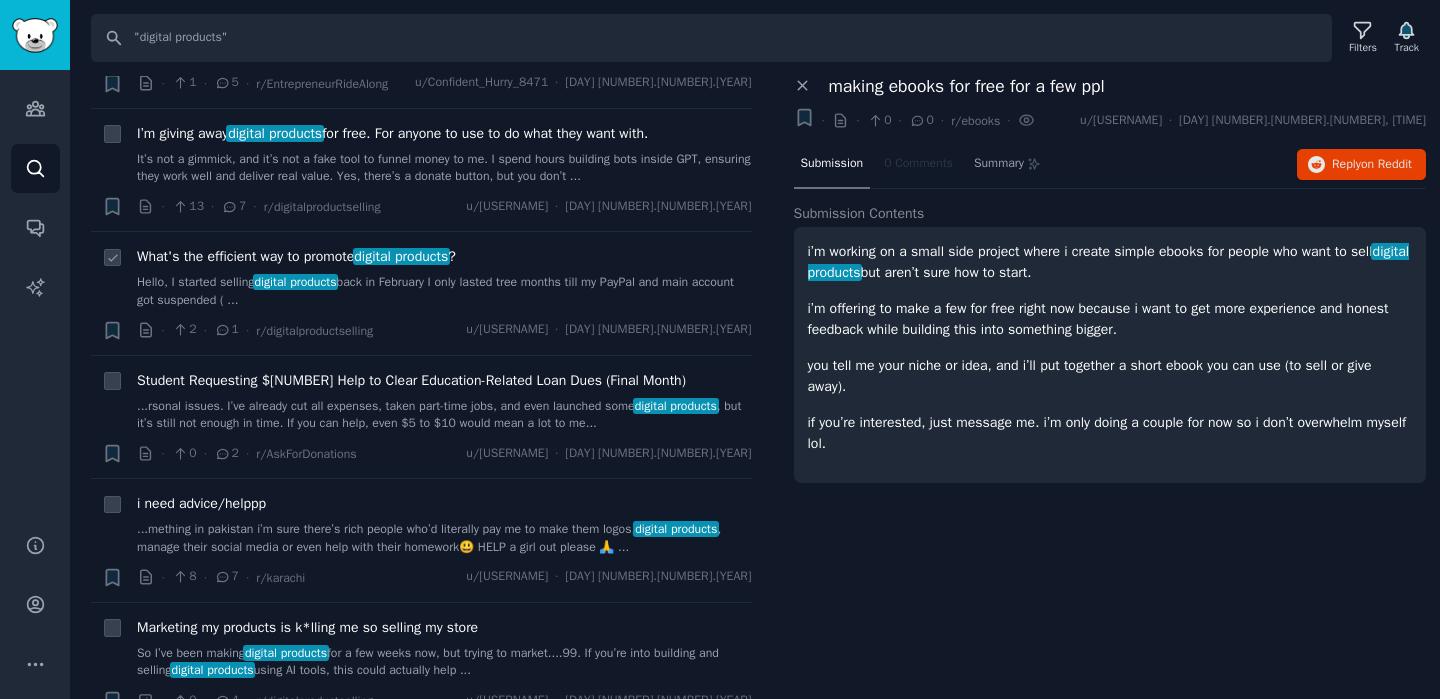 click on "What's the efficient way to promote  digital products ? Hello, I started selling  digital products  back in February I only lasted tree months till my PayPal and main account got suspended ( ..." at bounding box center (444, 277) 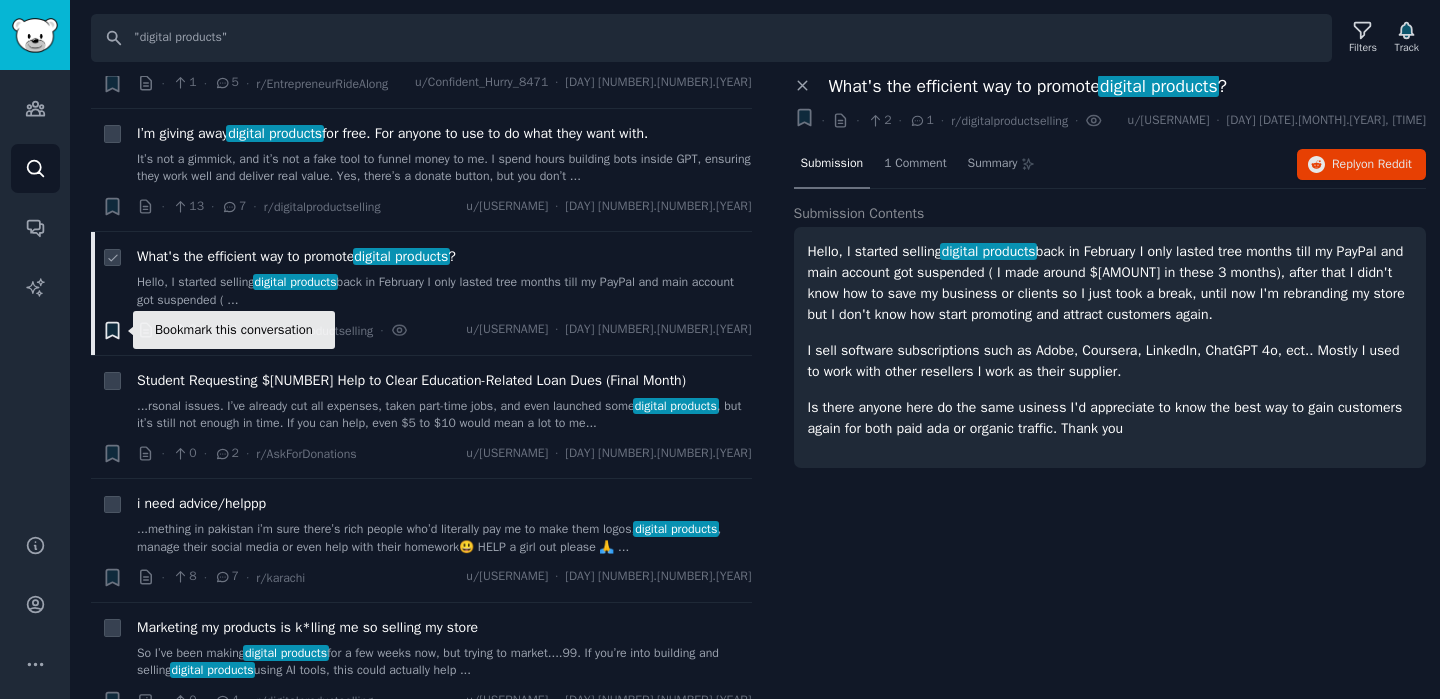 click 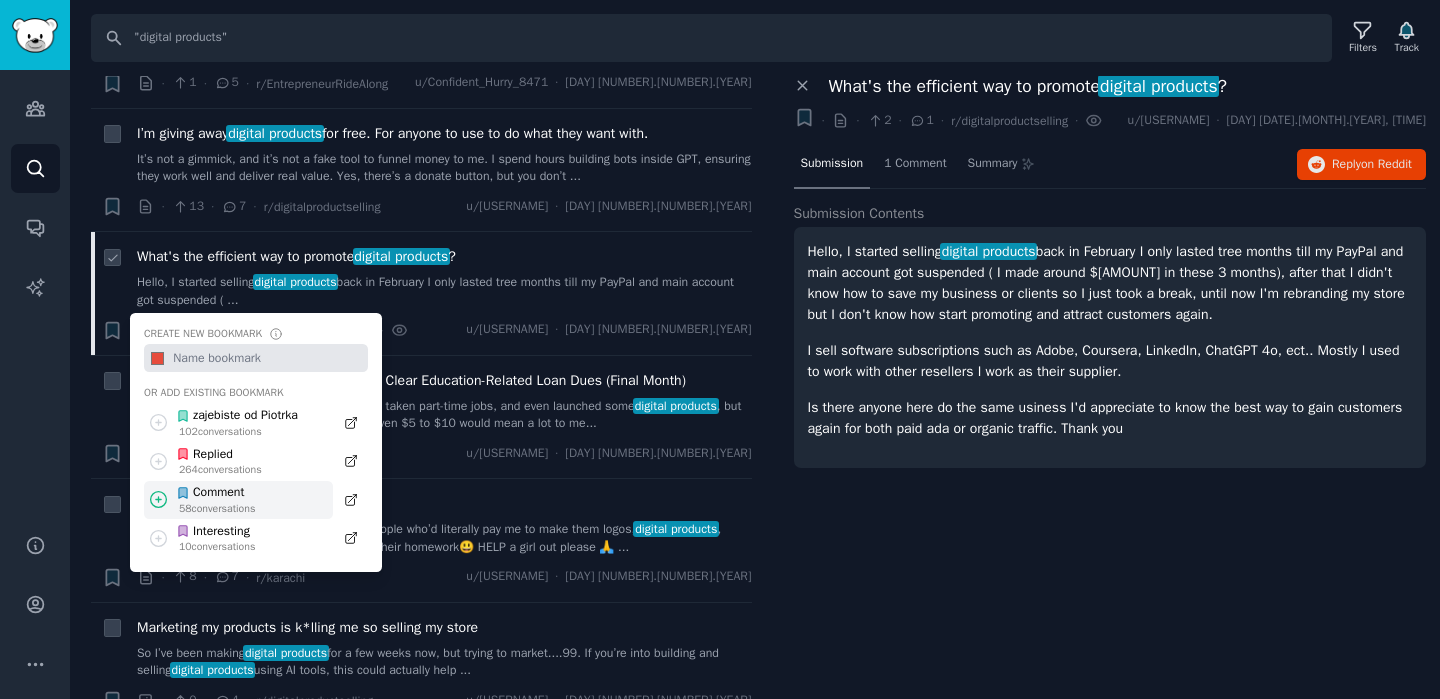 click 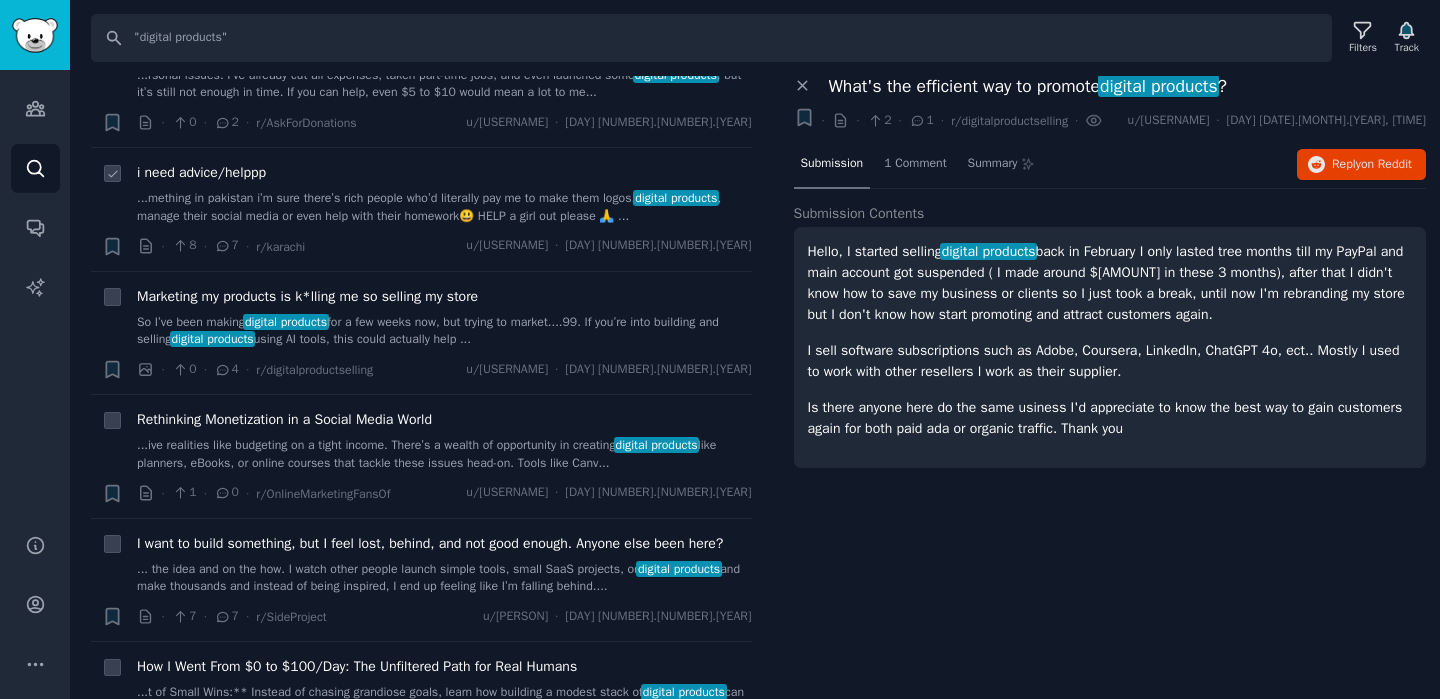 scroll, scrollTop: 4508, scrollLeft: 0, axis: vertical 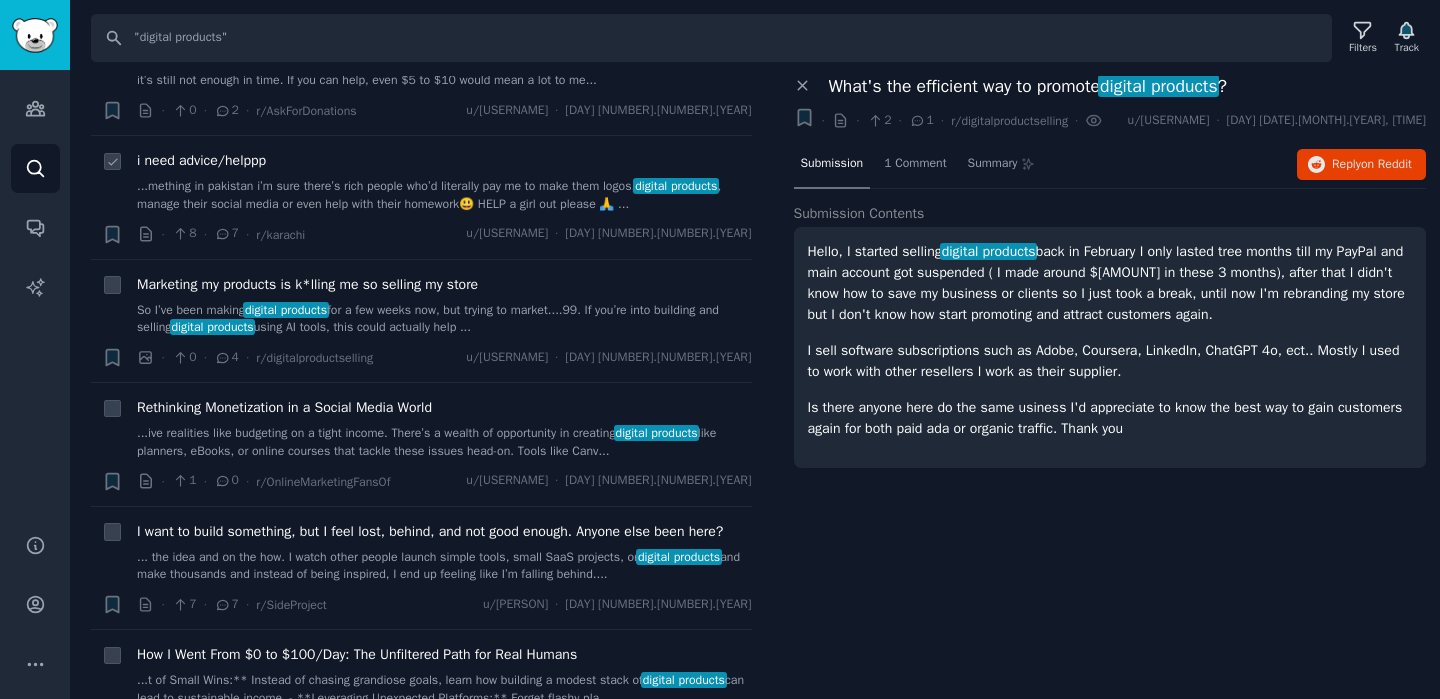 click on "...mething in pakistan i’m sure there’s rich people who’d literally pay me to make them logos, digital products , manage their social media or even help with their homework😃 HELP a girl out please 🙏🏻
..." at bounding box center (444, 195) 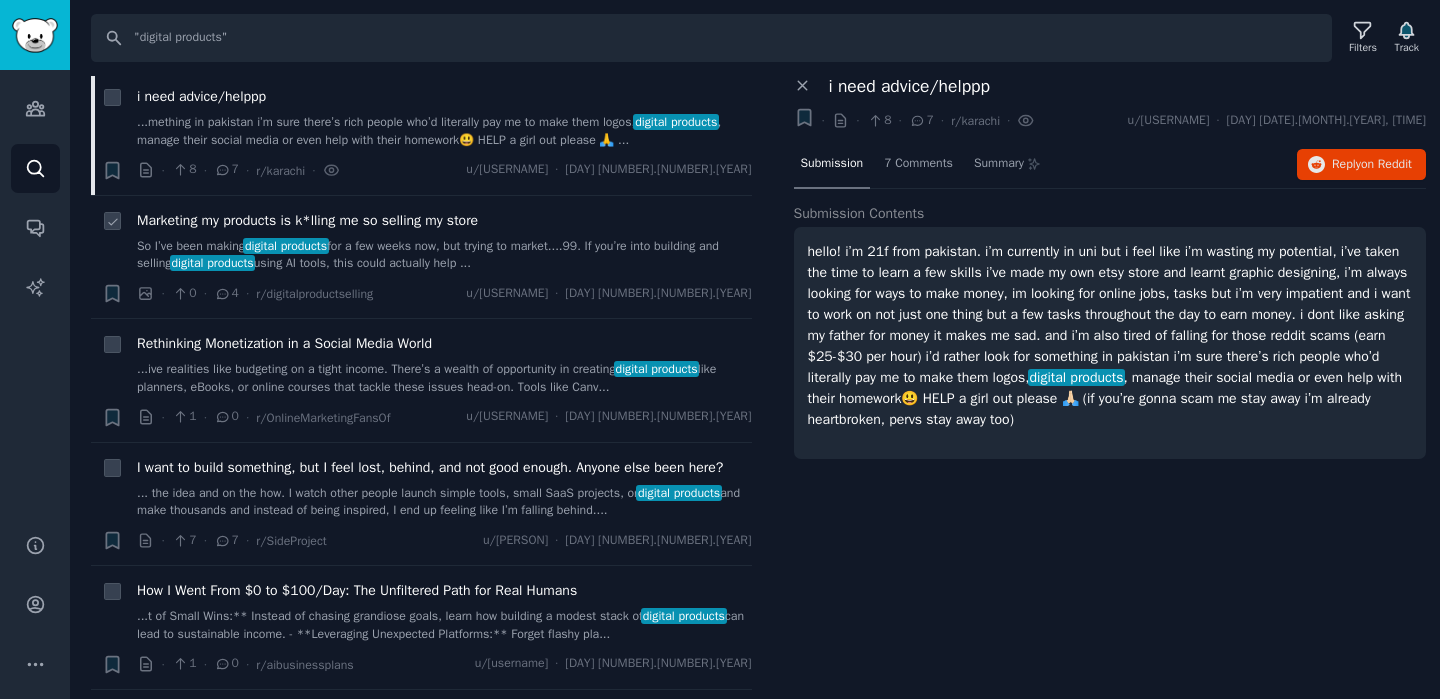 scroll, scrollTop: 4600, scrollLeft: 0, axis: vertical 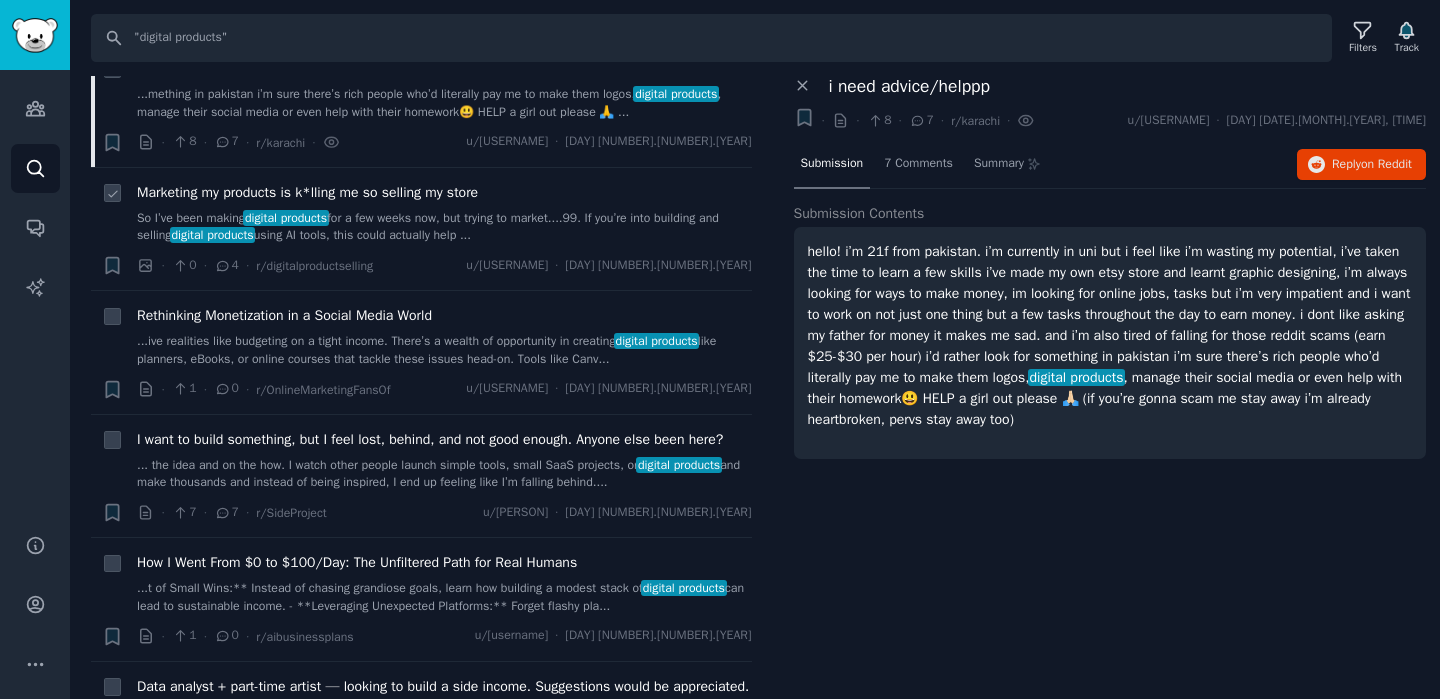 click on "Marketing my products is k*lling me so selling my store So I’ve been making digital products for a few weeks now, but trying to market....99.
If you’re into building and selling digital products using AI tools, this could actually help ..." at bounding box center (444, 213) 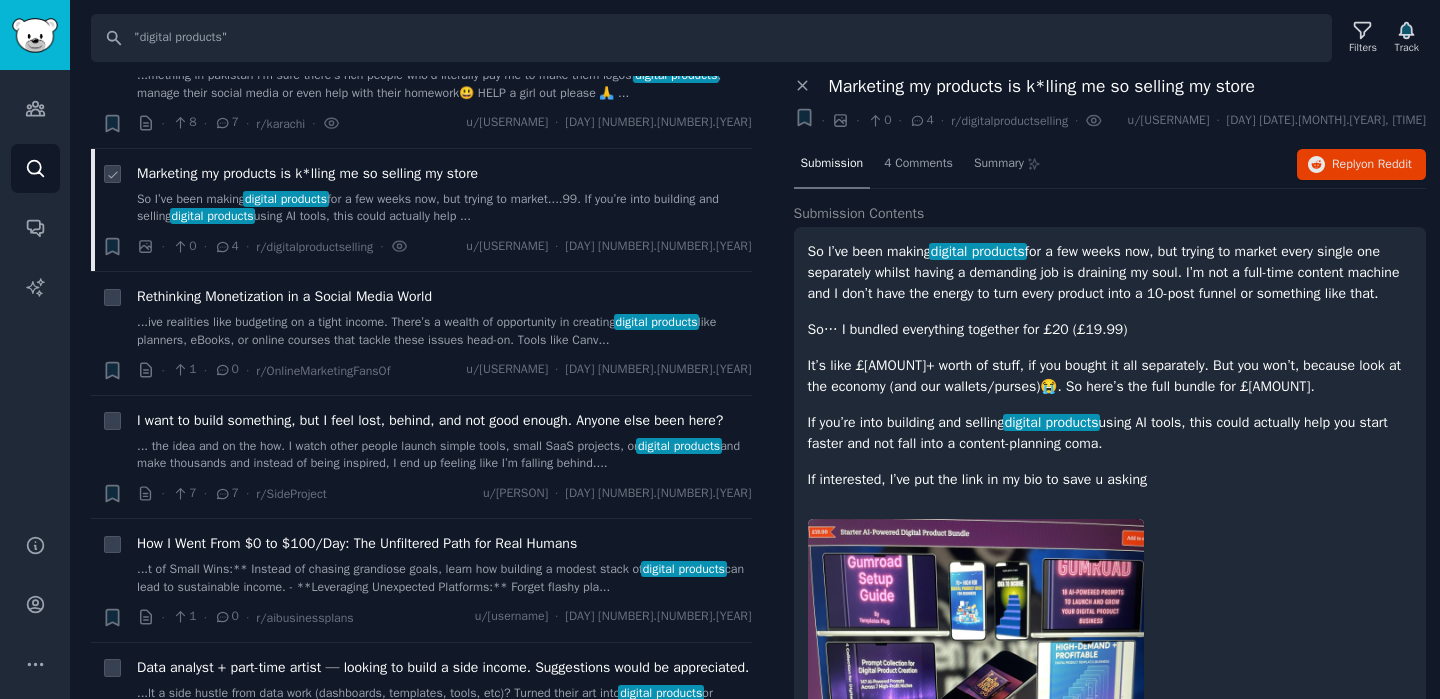 scroll, scrollTop: 4625, scrollLeft: 0, axis: vertical 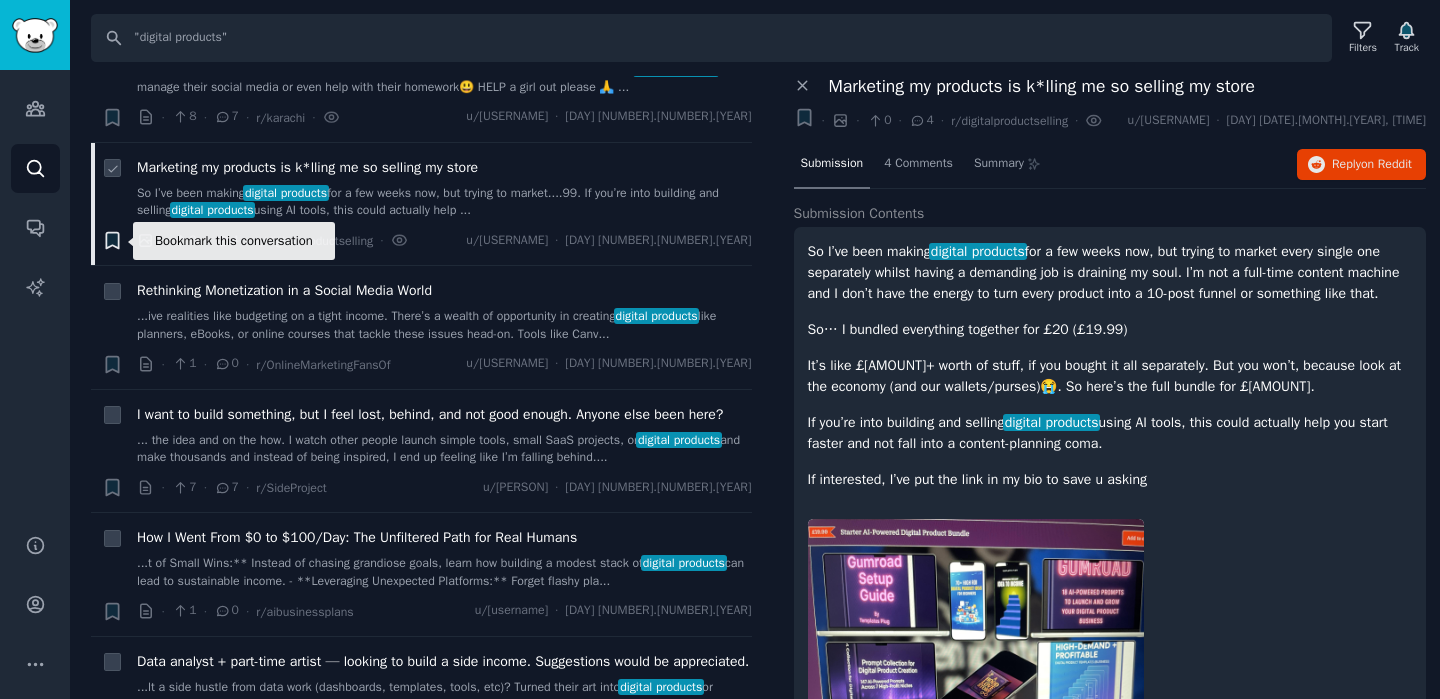 click 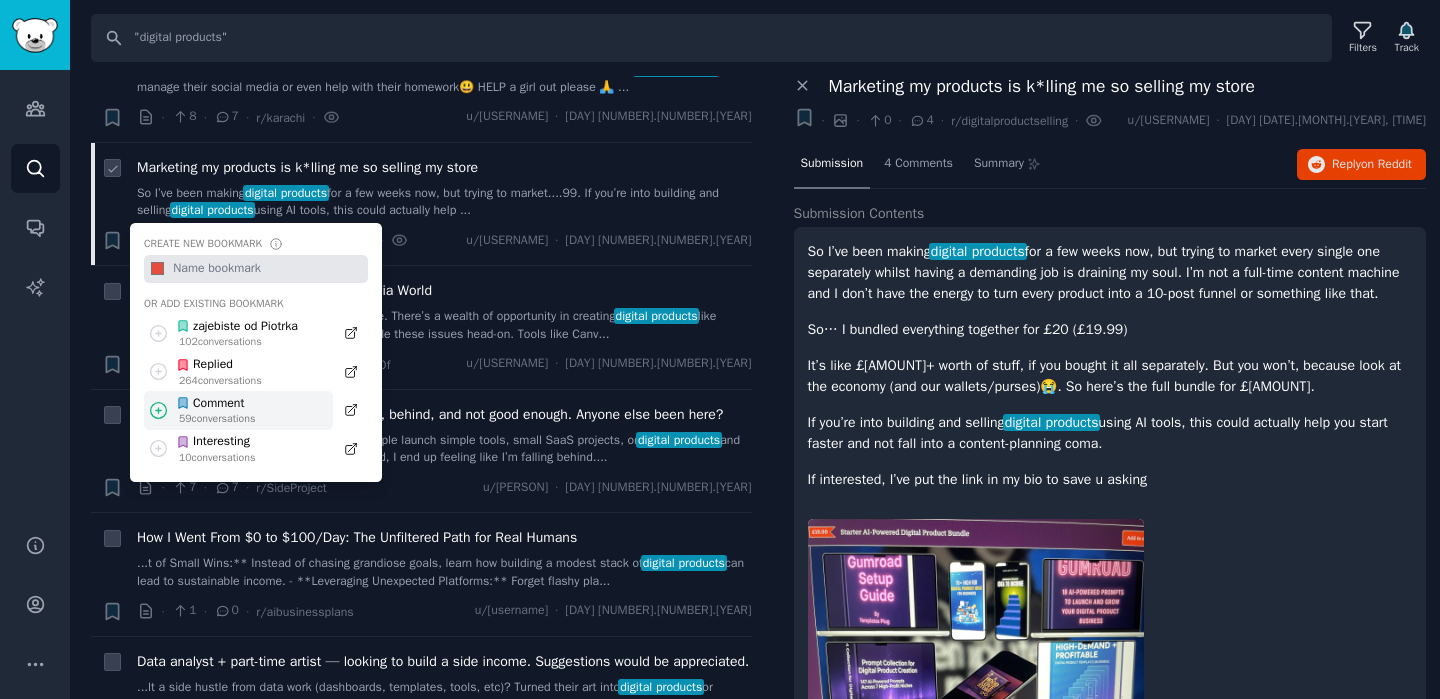 click 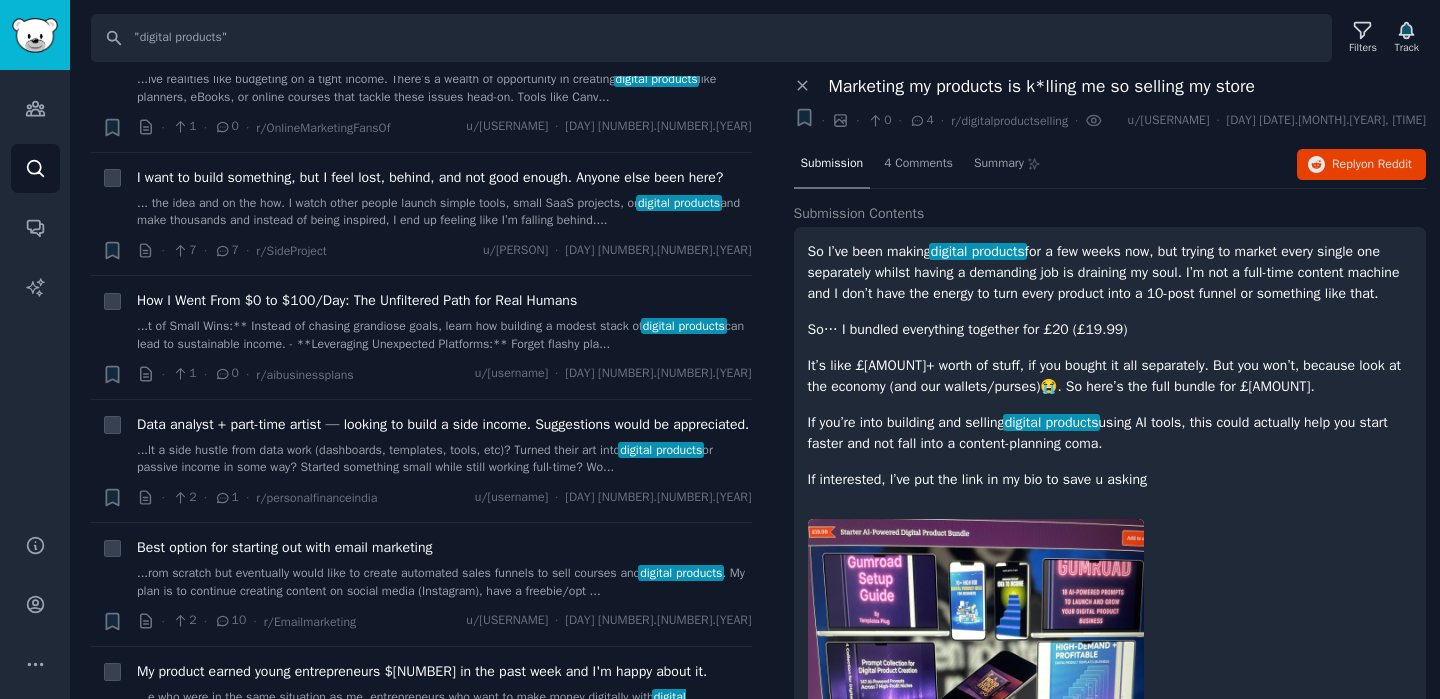 scroll, scrollTop: 4869, scrollLeft: 0, axis: vertical 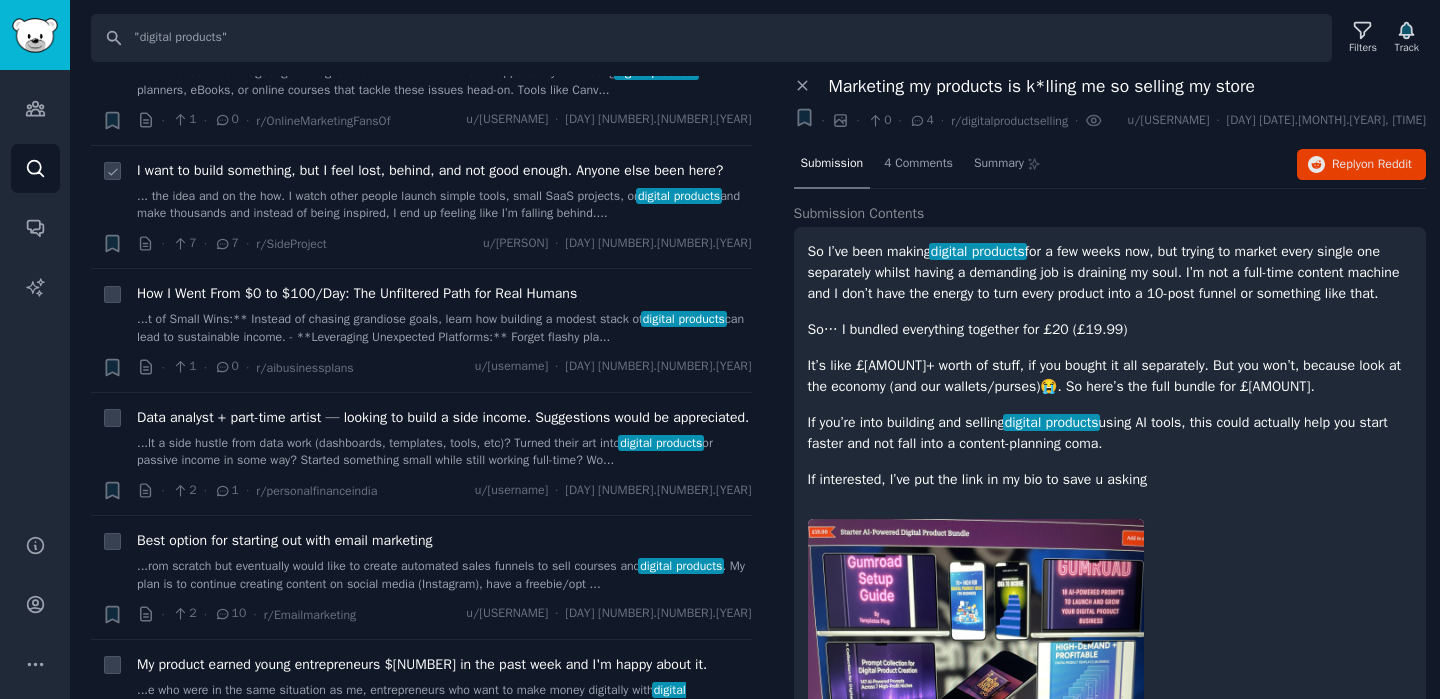 click on "... the idea and on the how. I watch other people launch simple tools, small SaaS projects, or  digital products  and make thousands and instead of being inspired, I end up feeling like I’m falling behind...." at bounding box center (444, 205) 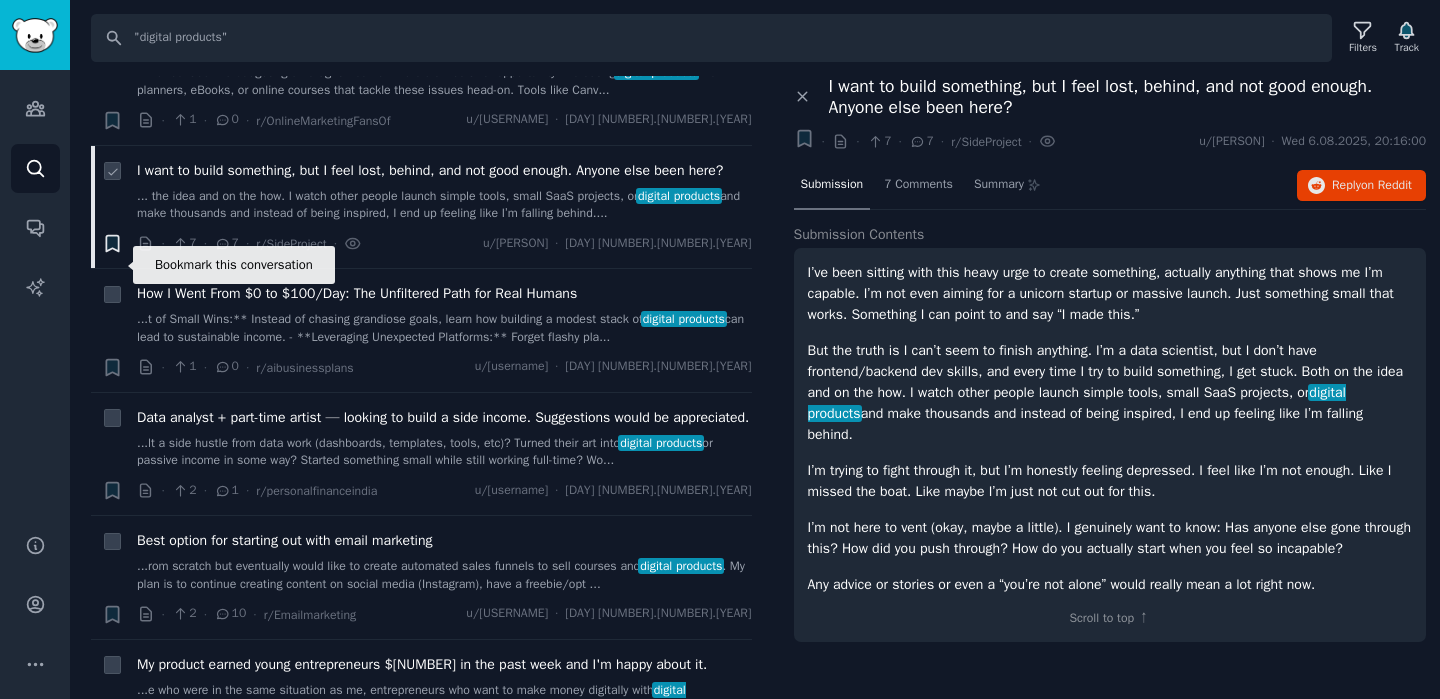 click 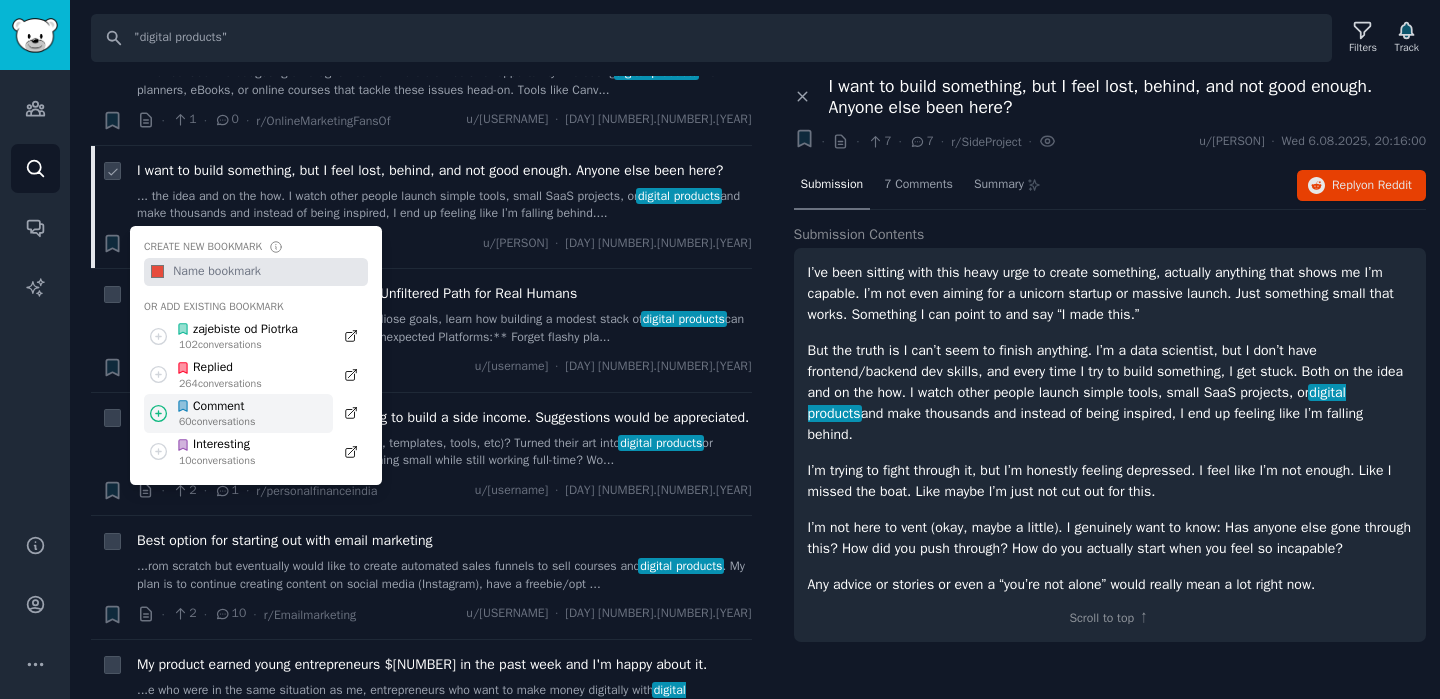 click 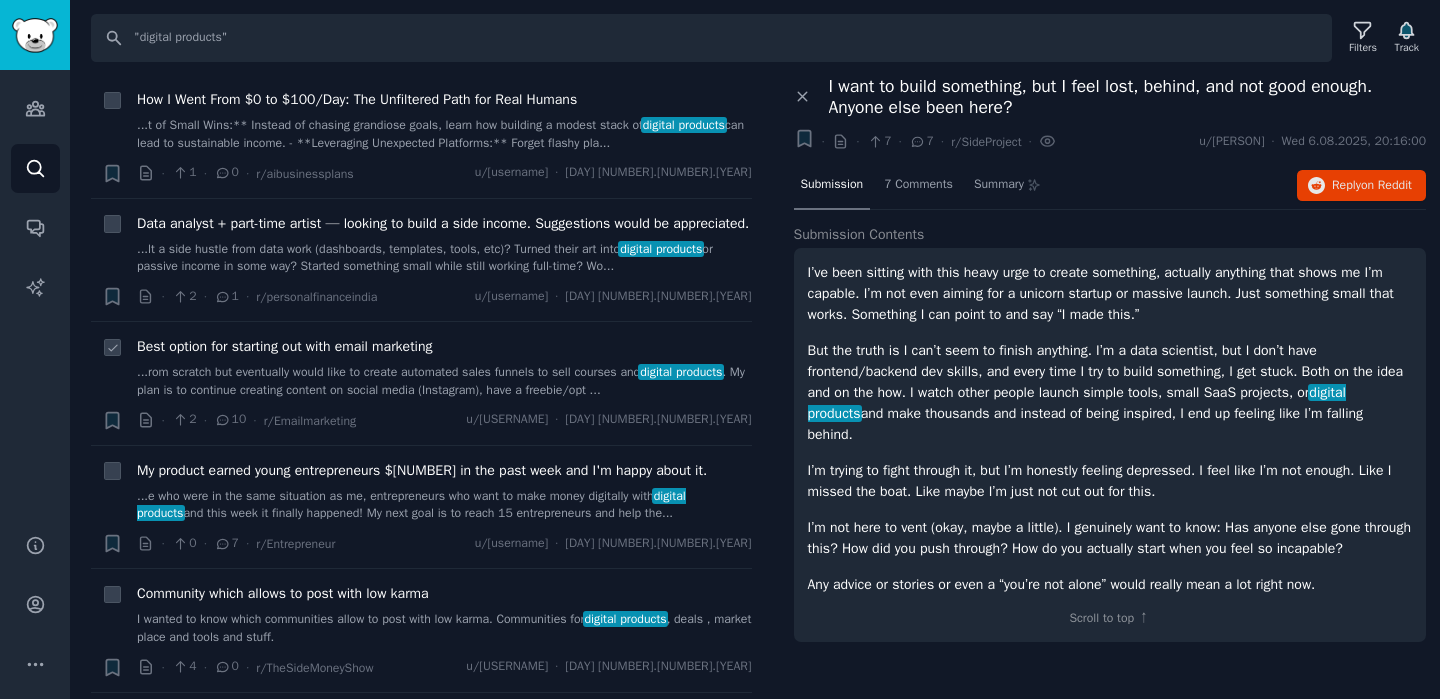 scroll, scrollTop: 5114, scrollLeft: 0, axis: vertical 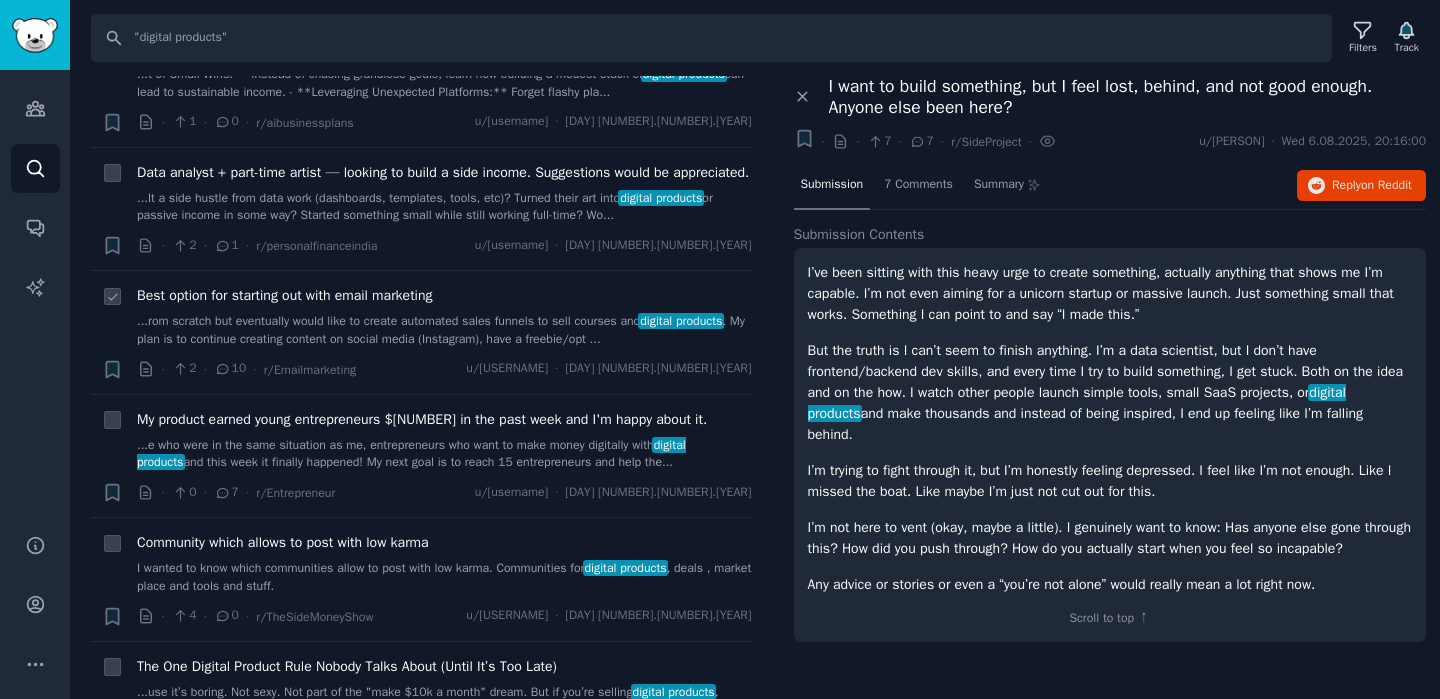 click on "Best option for starting out with email marketing" at bounding box center (285, 295) 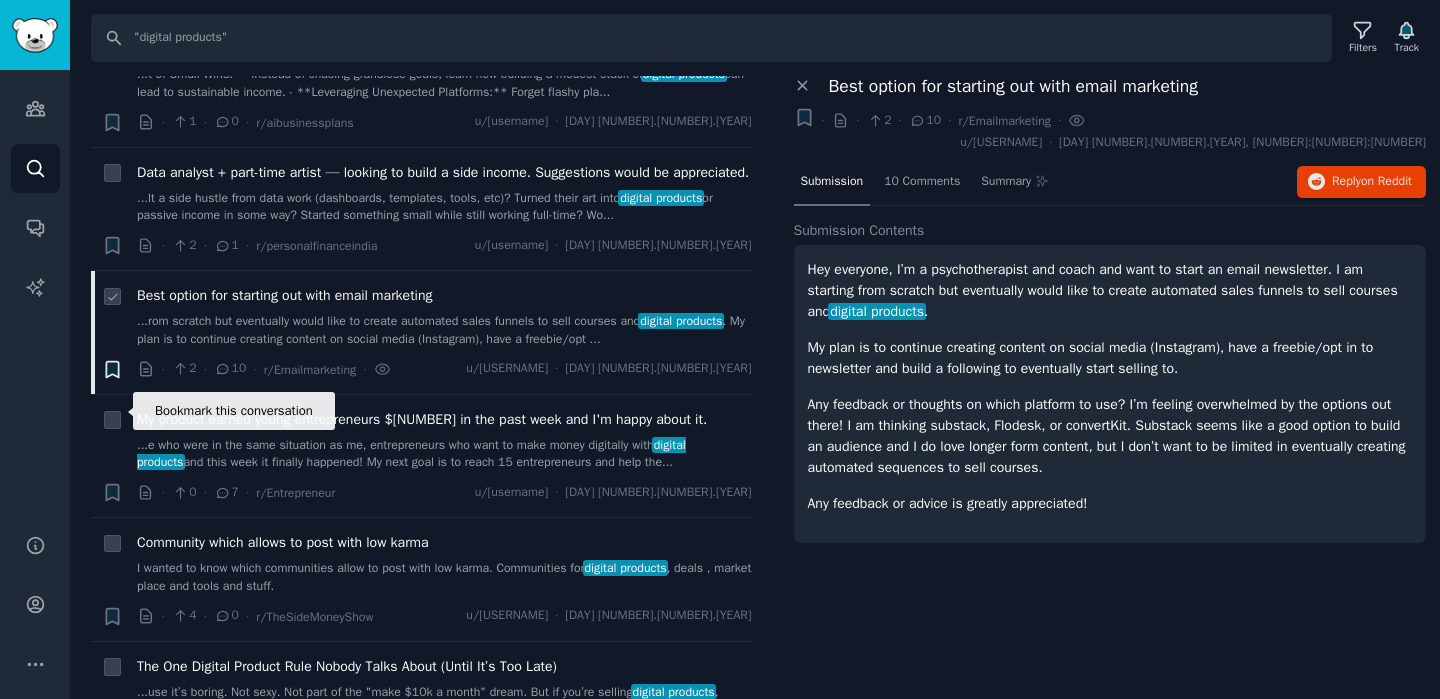 click 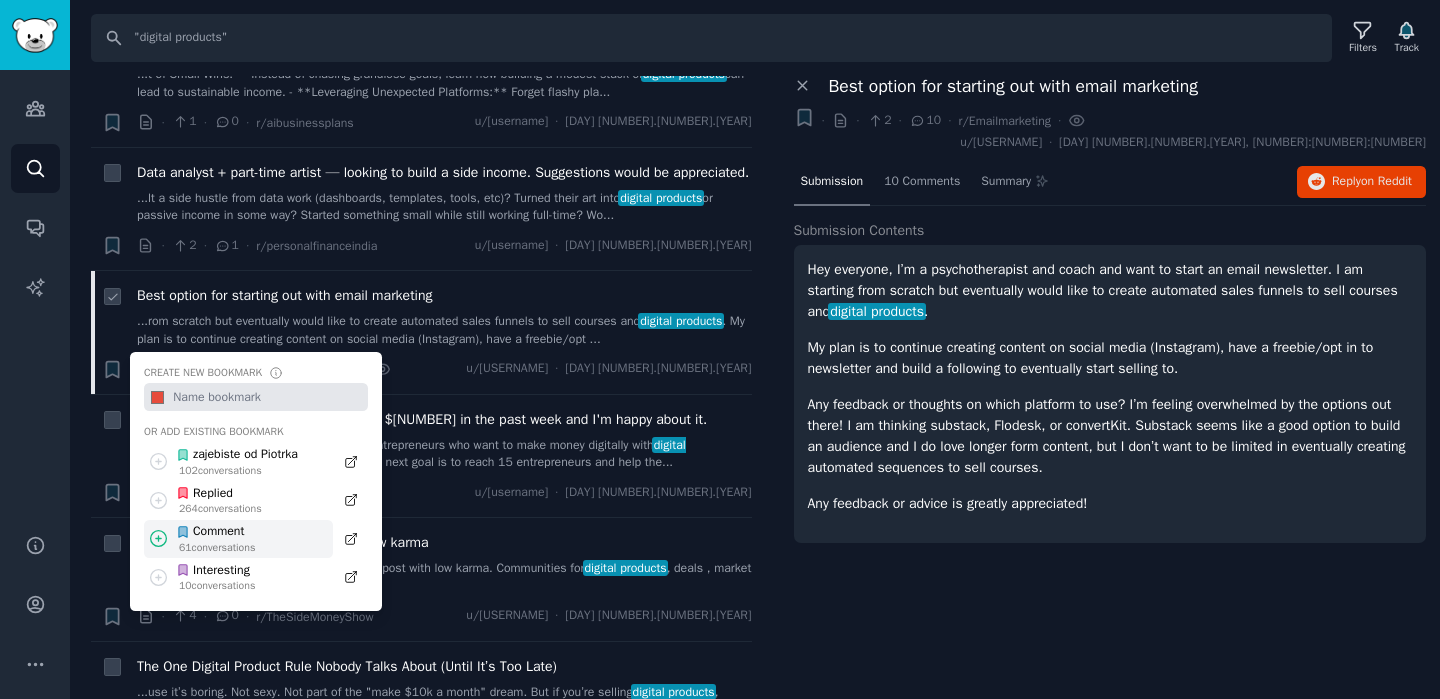 click 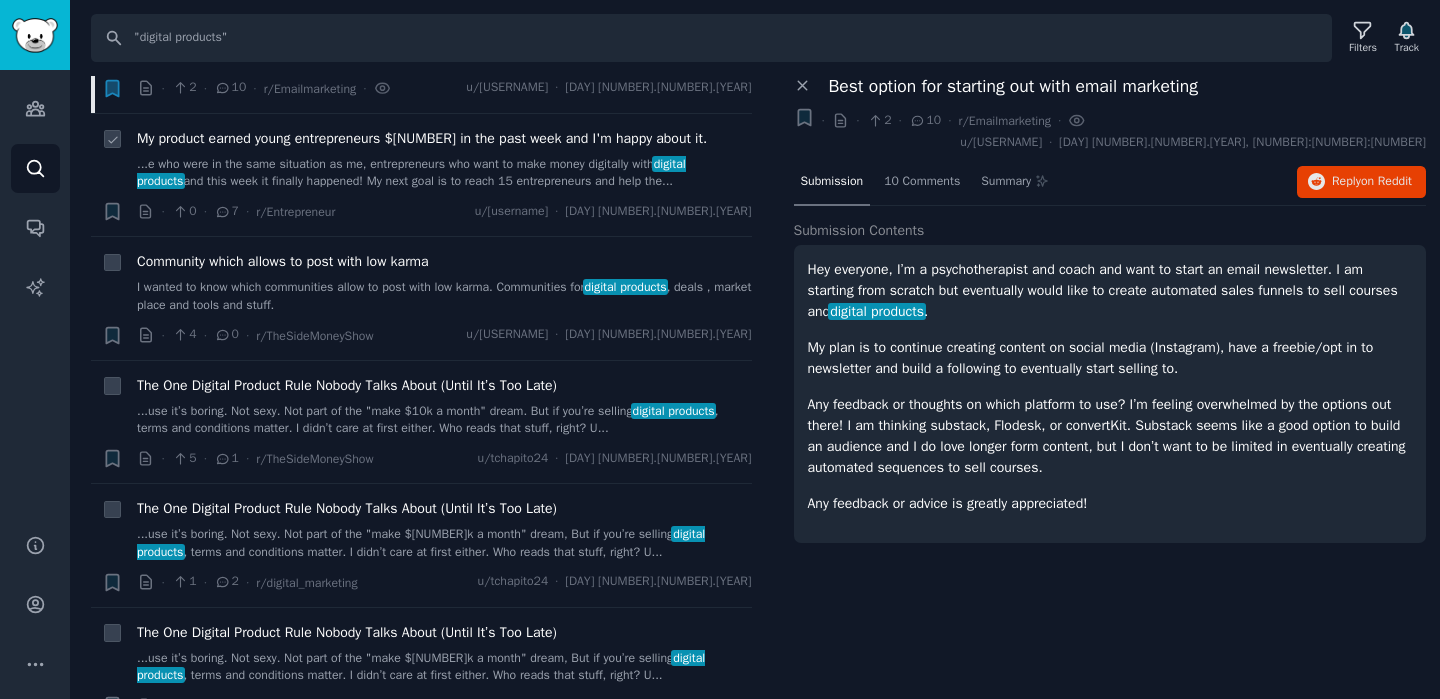 scroll, scrollTop: 5397, scrollLeft: 0, axis: vertical 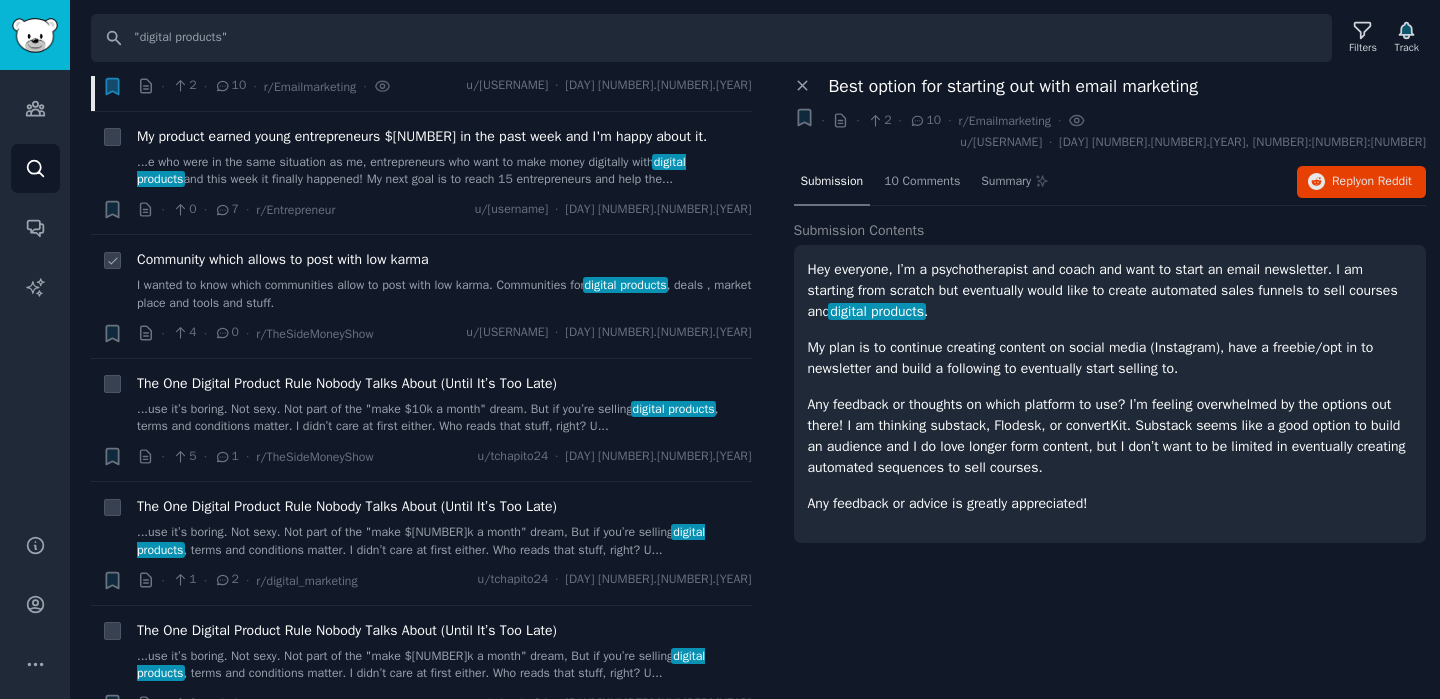 click on "I wanted to know which communities allow to post with low karma. Communities for digital products , deals , market place and tools and stuff." at bounding box center [444, 294] 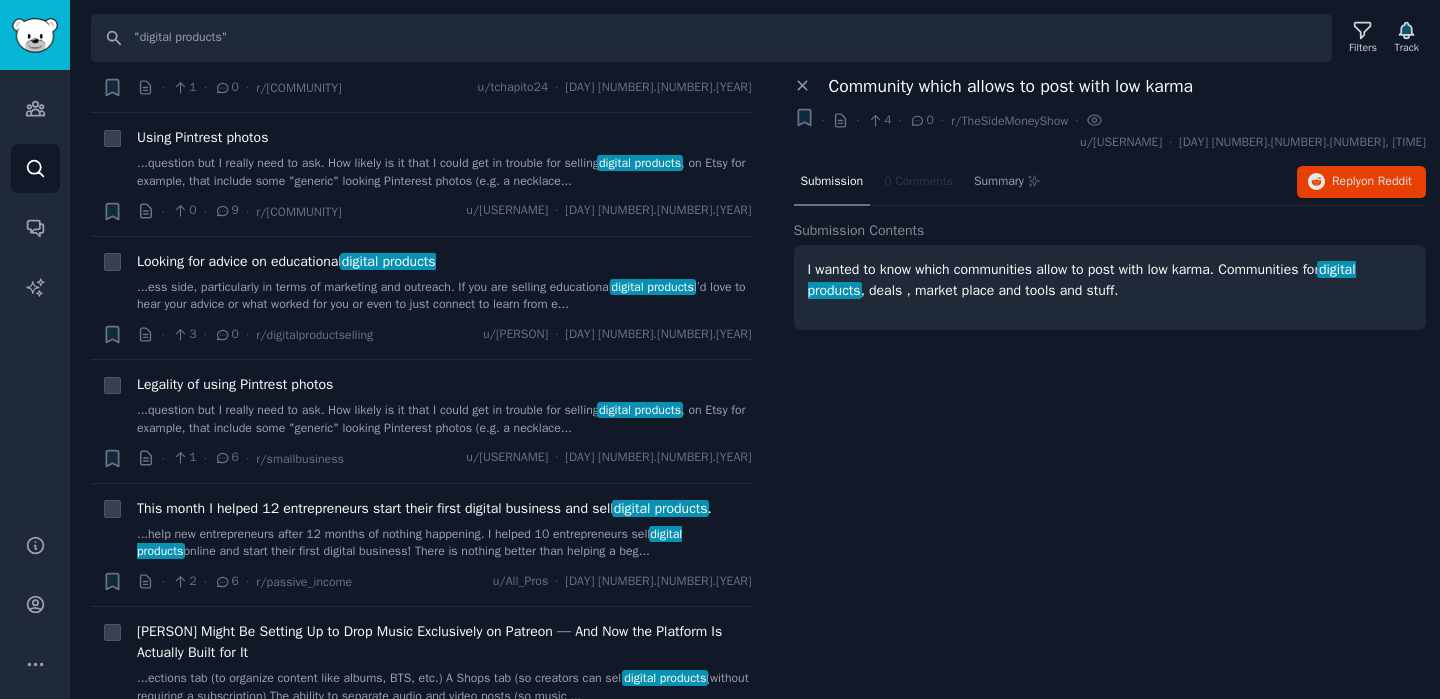 scroll, scrollTop: 6266, scrollLeft: 0, axis: vertical 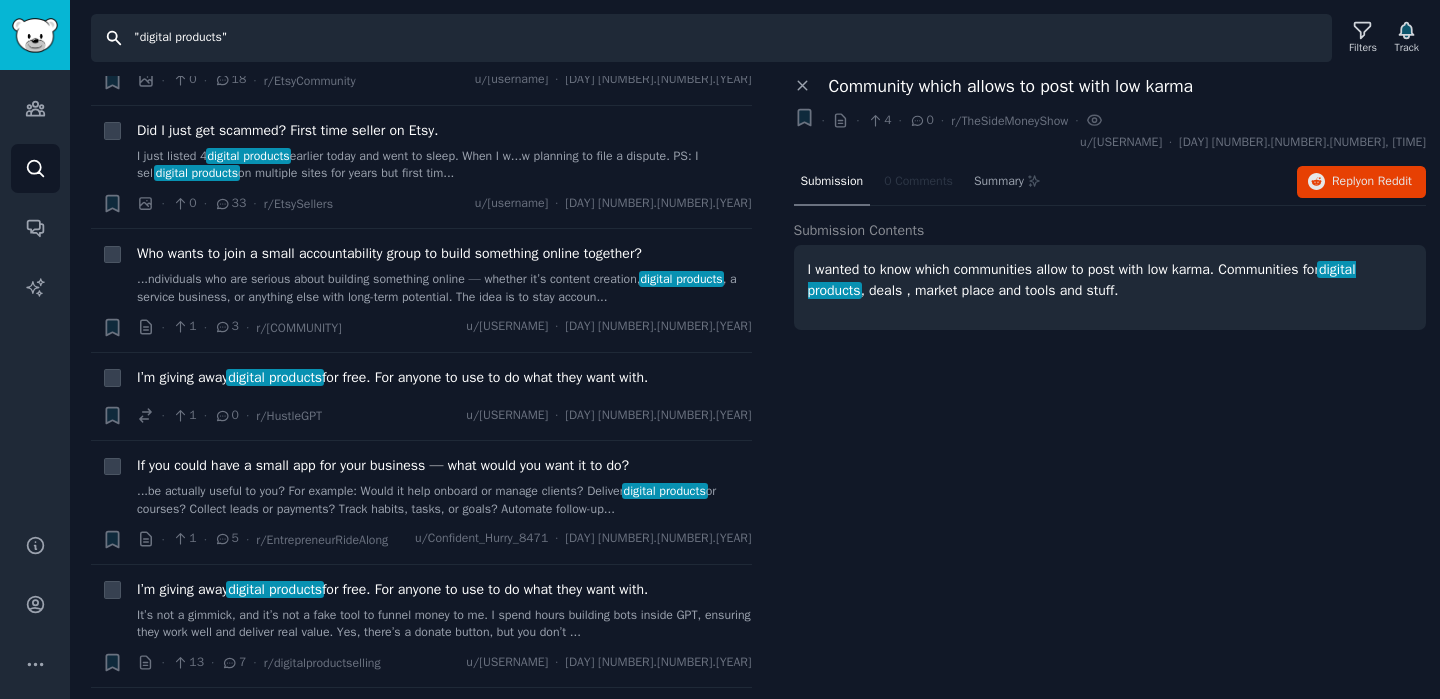 click on ""digital products"" at bounding box center (711, 38) 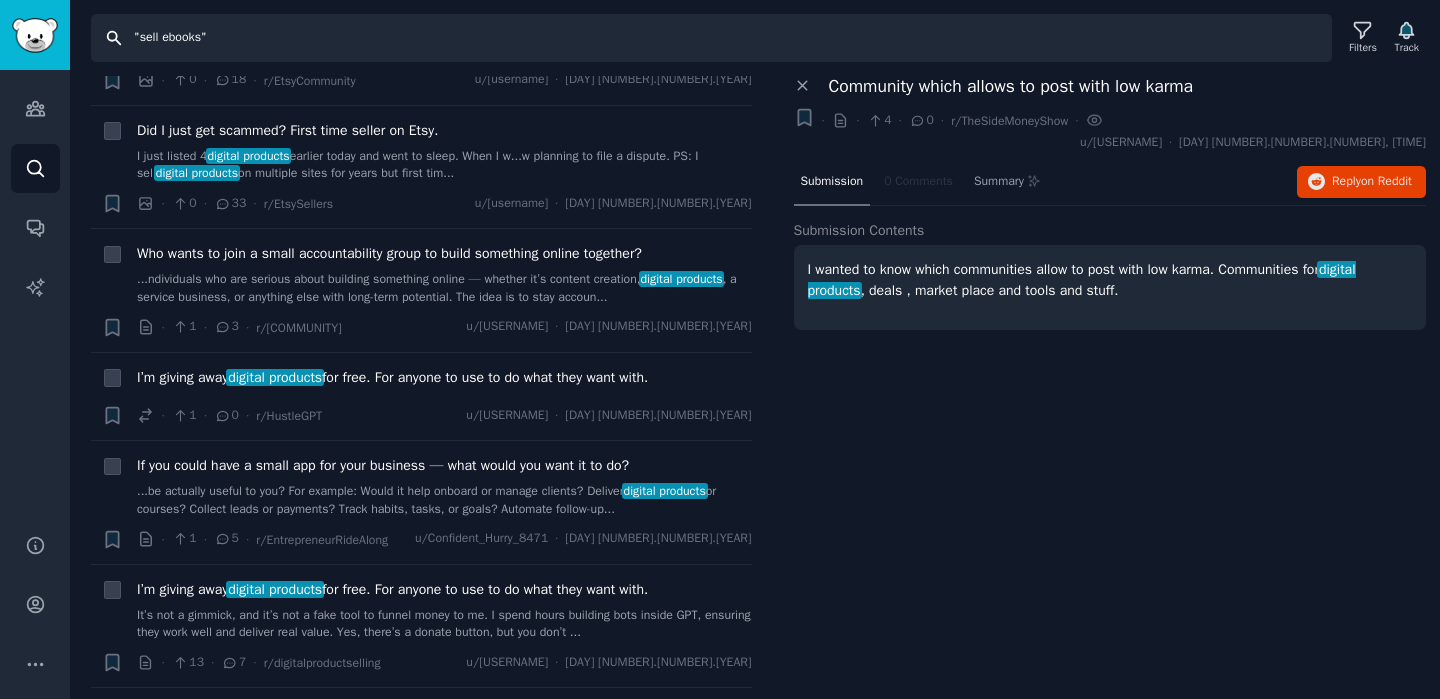 type on ""sell ebooks"" 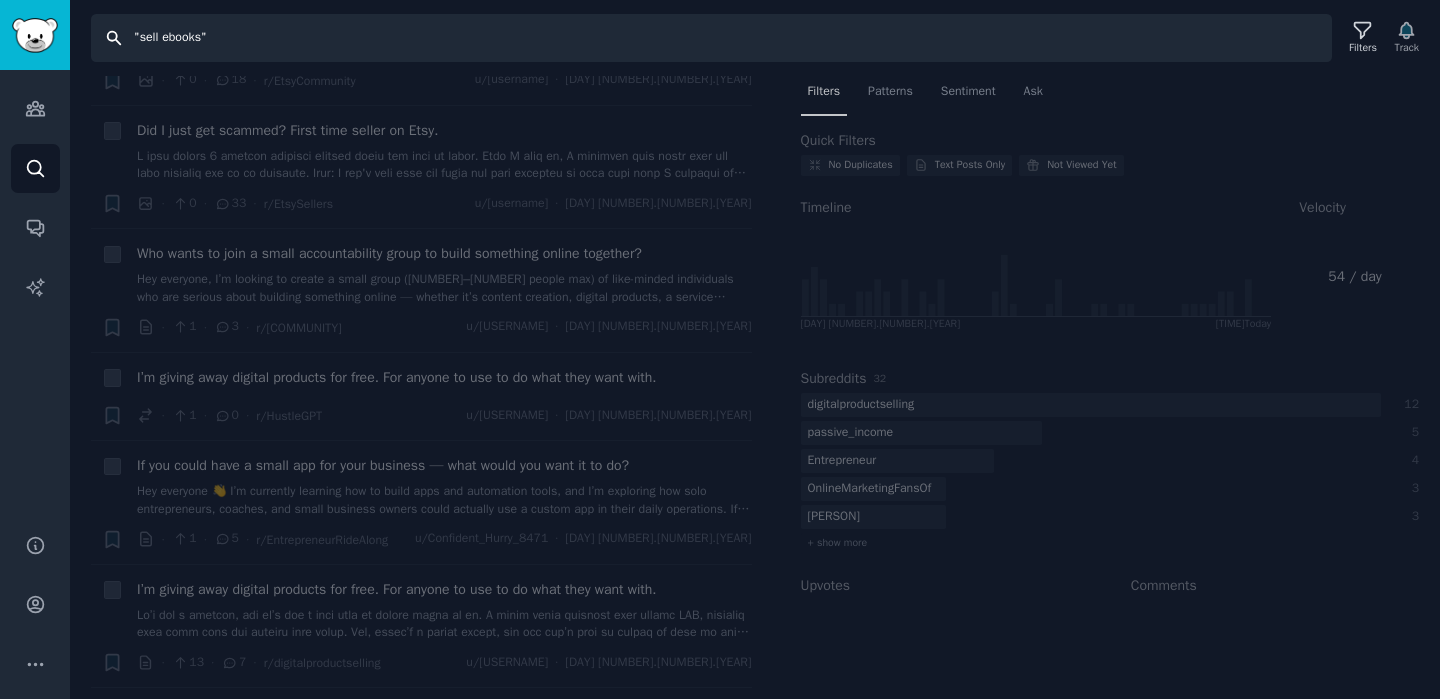 scroll, scrollTop: 0, scrollLeft: 0, axis: both 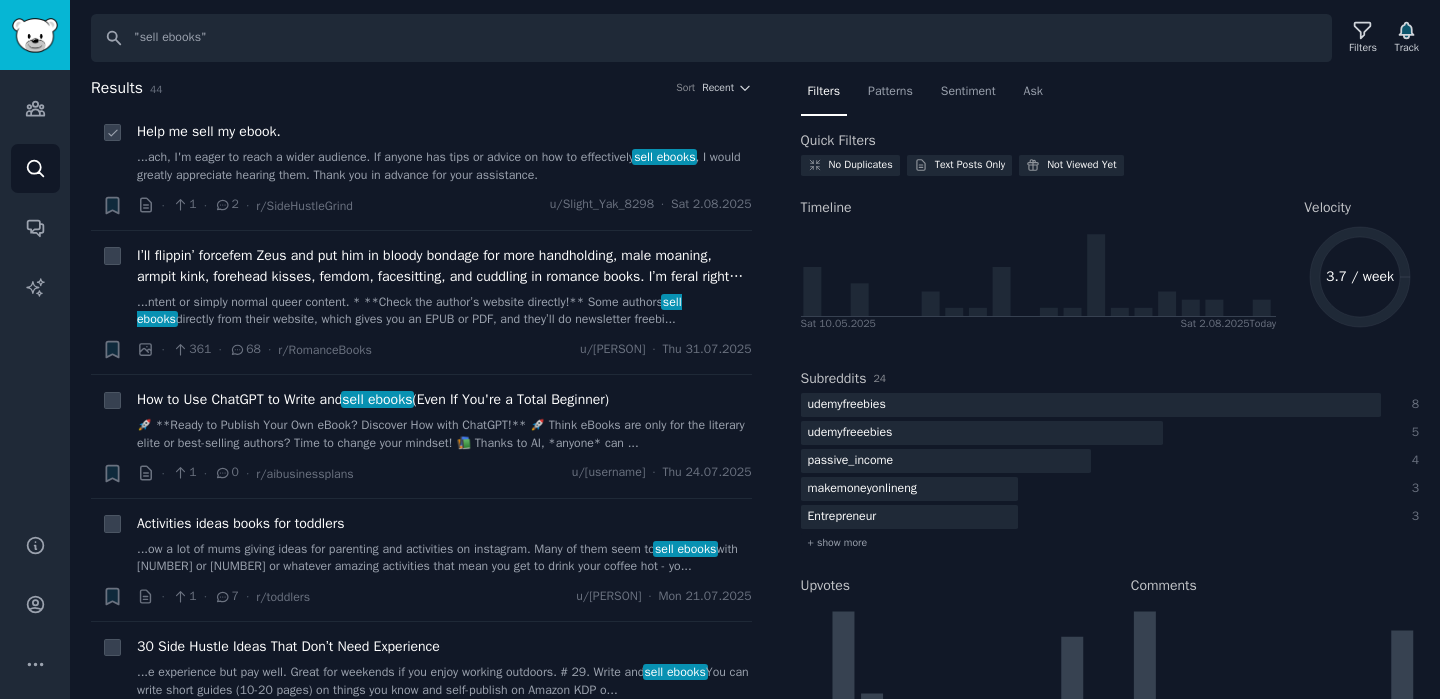 click on "Help me sell my ebook." at bounding box center (444, 131) 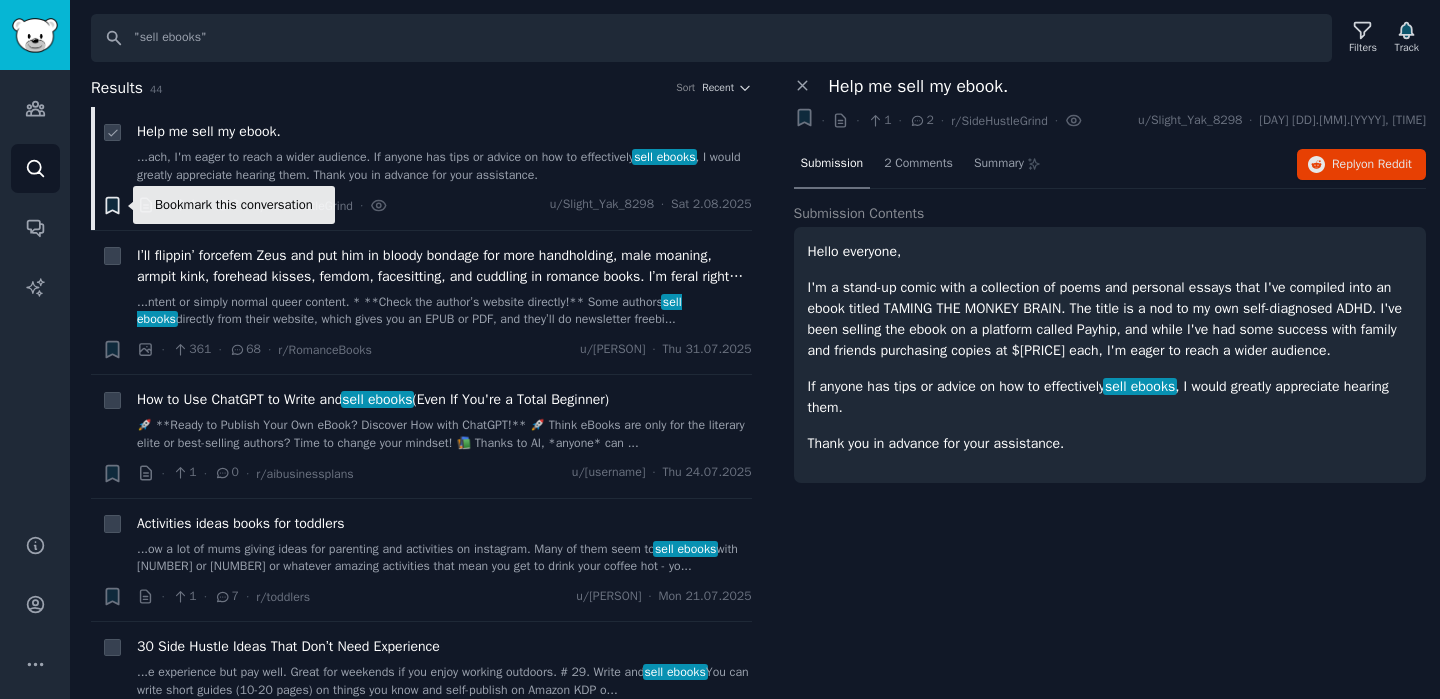 click 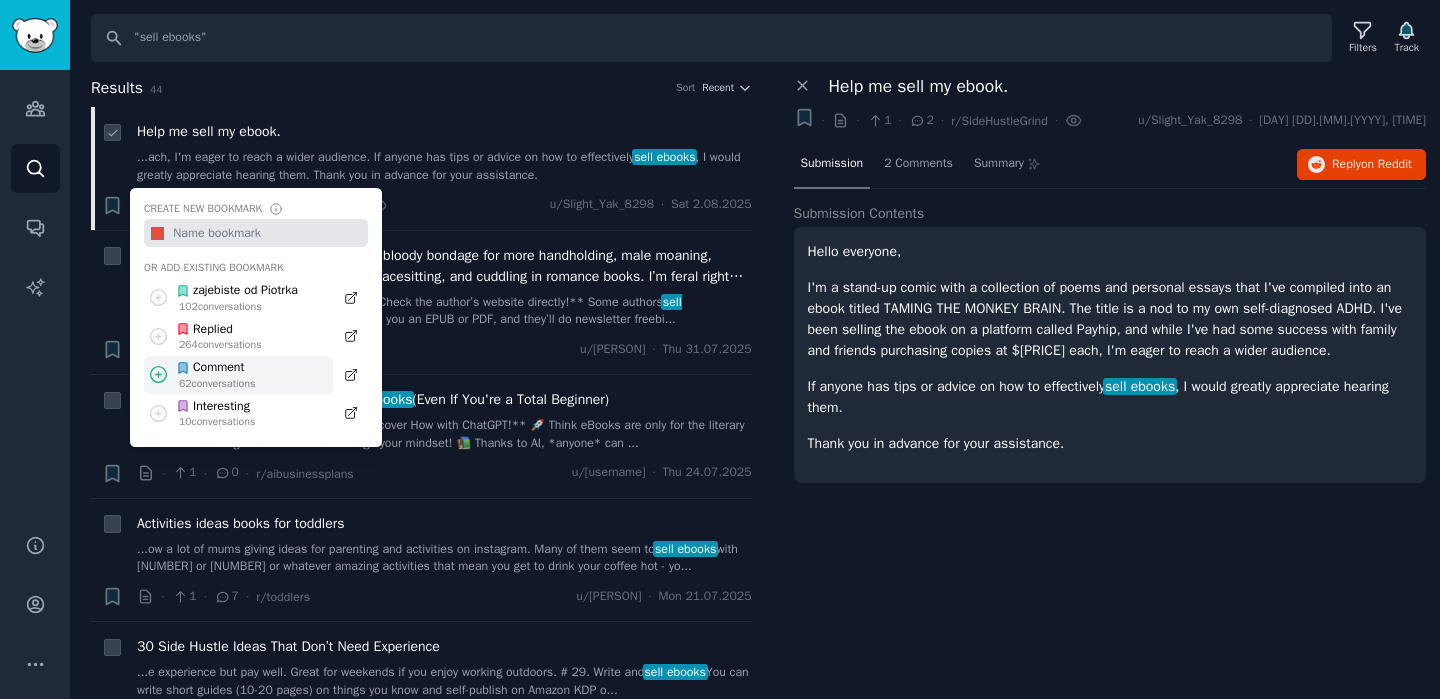 click 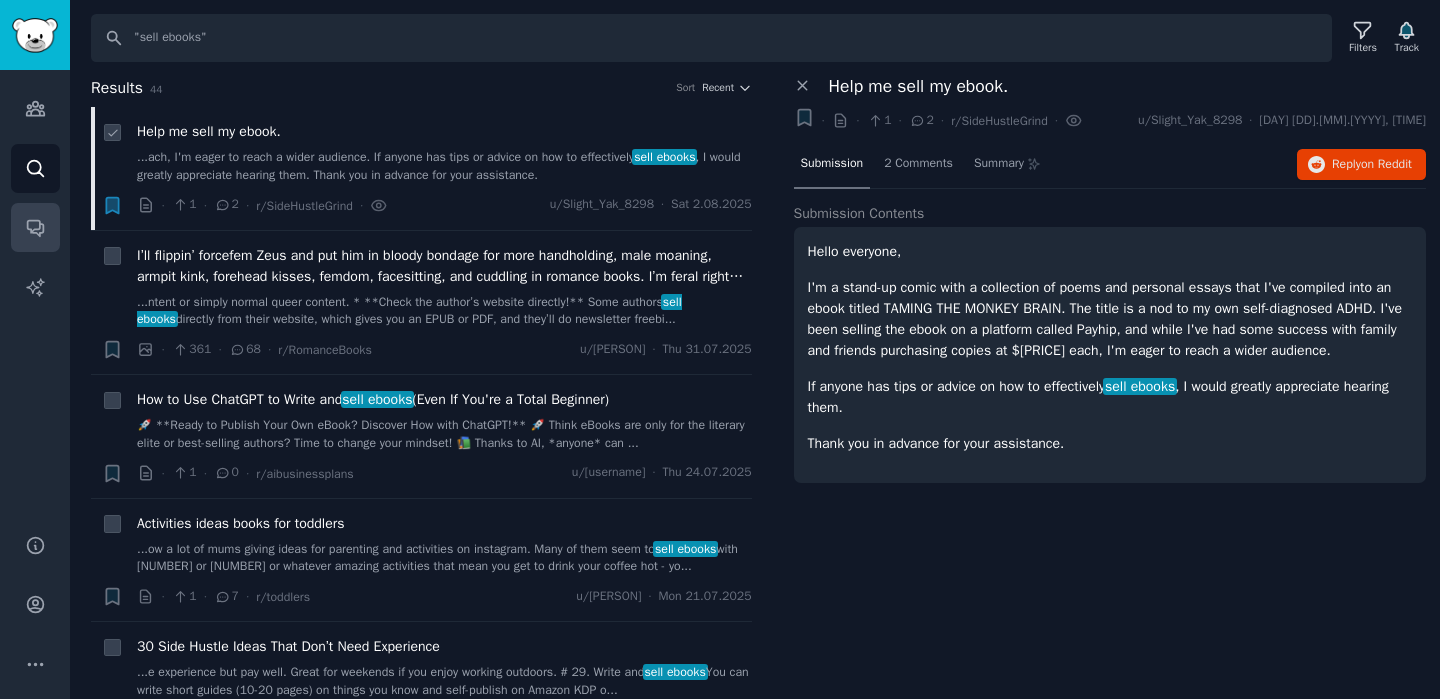 click 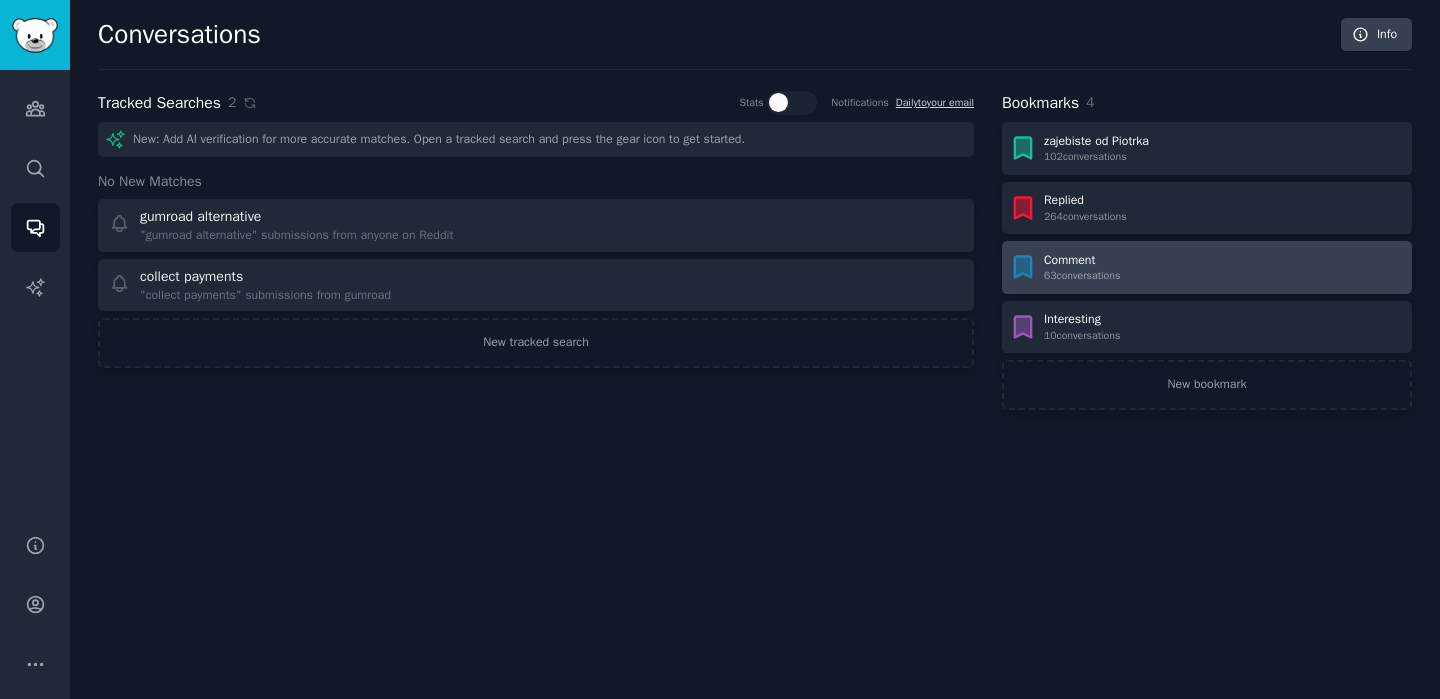 click on "Comment 63 conversation s" at bounding box center [1207, 268] 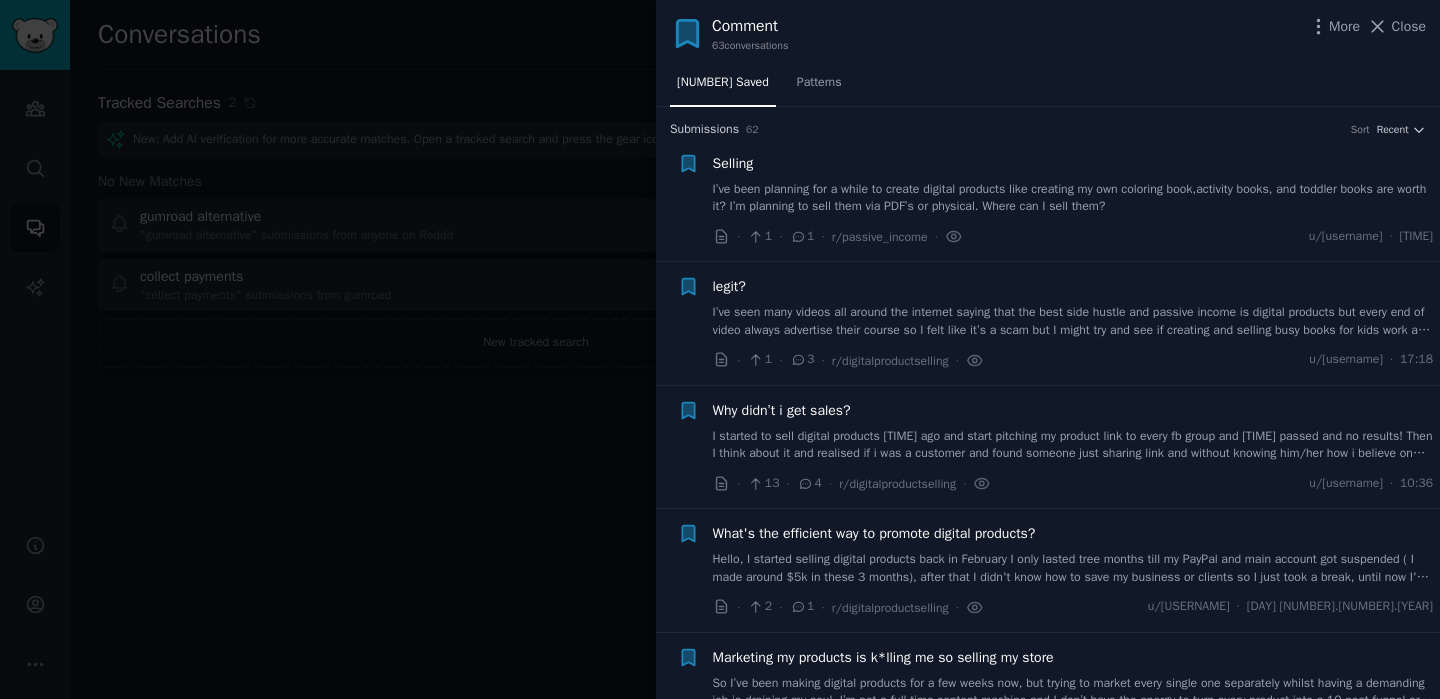 click on "I’ve been planning for a while to create digital products like creating my own coloring book,activity books, and toddler books are worth it? I’m
planning to sell them via PDF’s or physical. Where can I sell them?" at bounding box center (1073, 198) 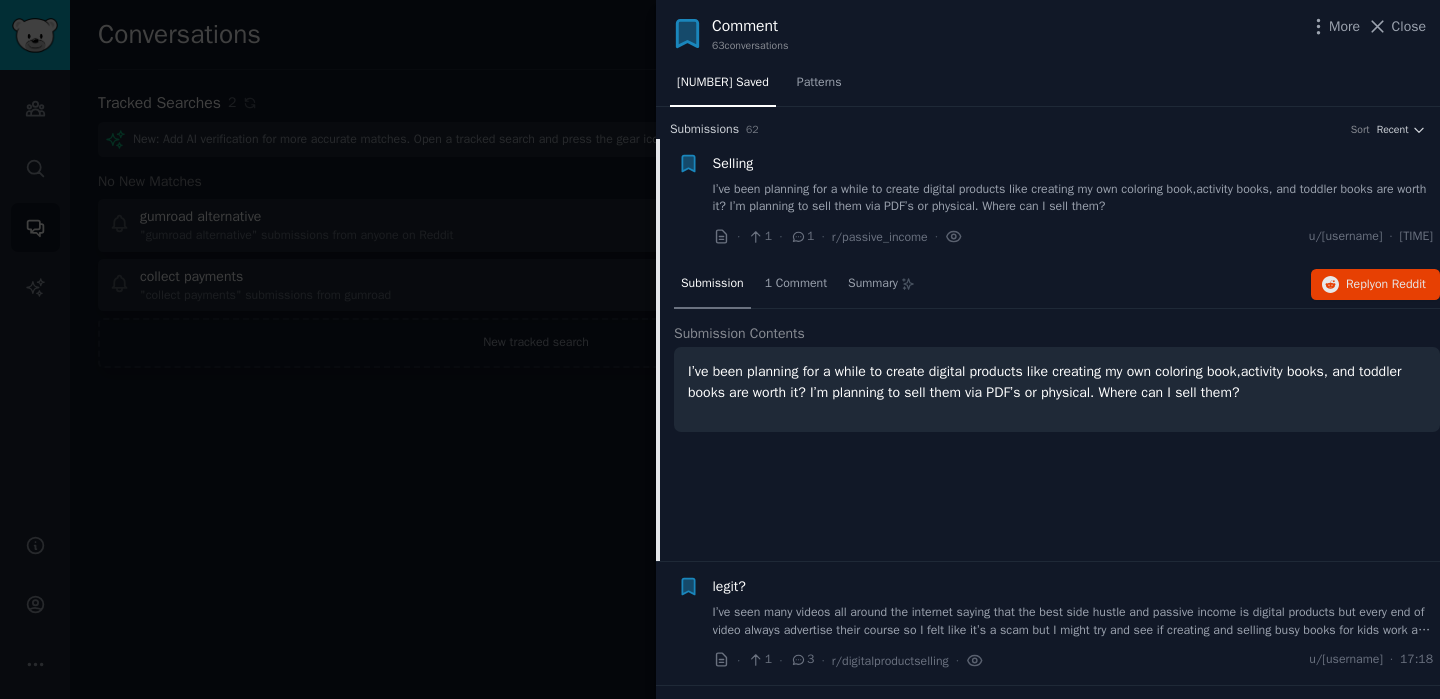scroll, scrollTop: 31, scrollLeft: 0, axis: vertical 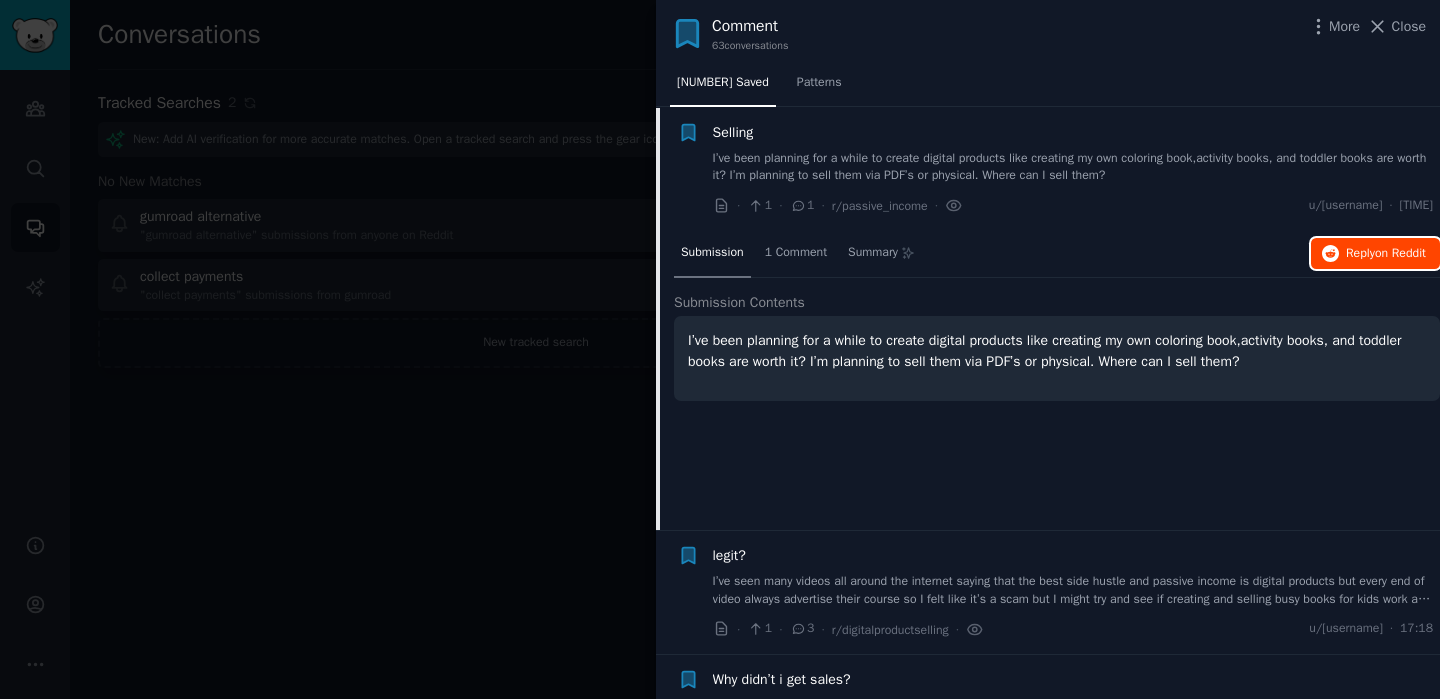 click on "on Reddit" at bounding box center [1400, 253] 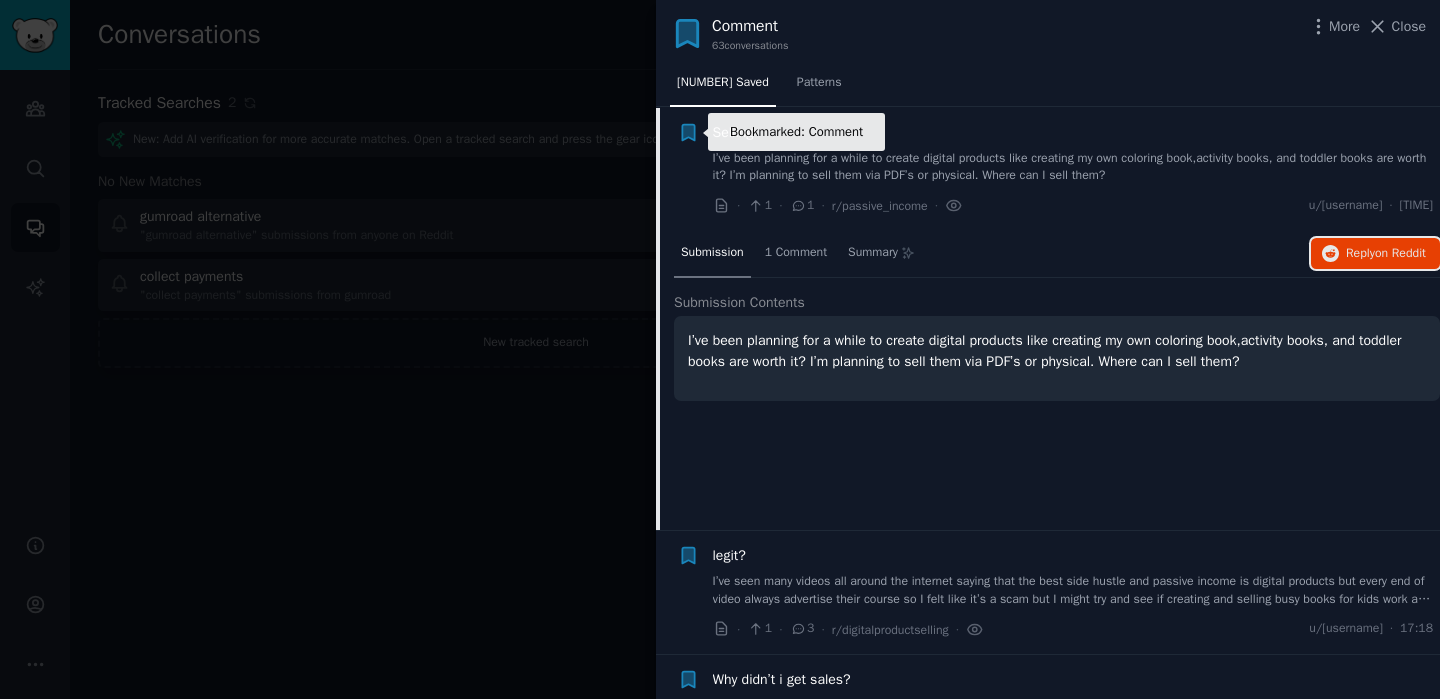 click 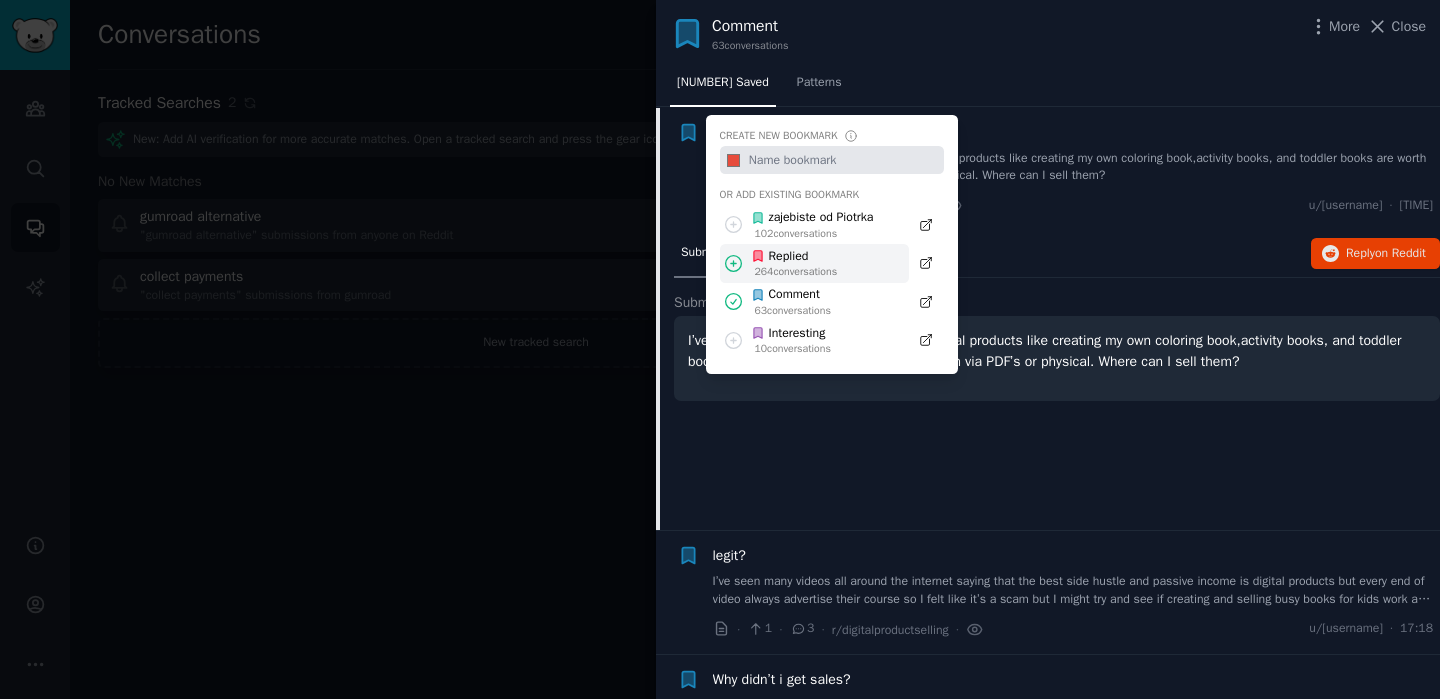 click 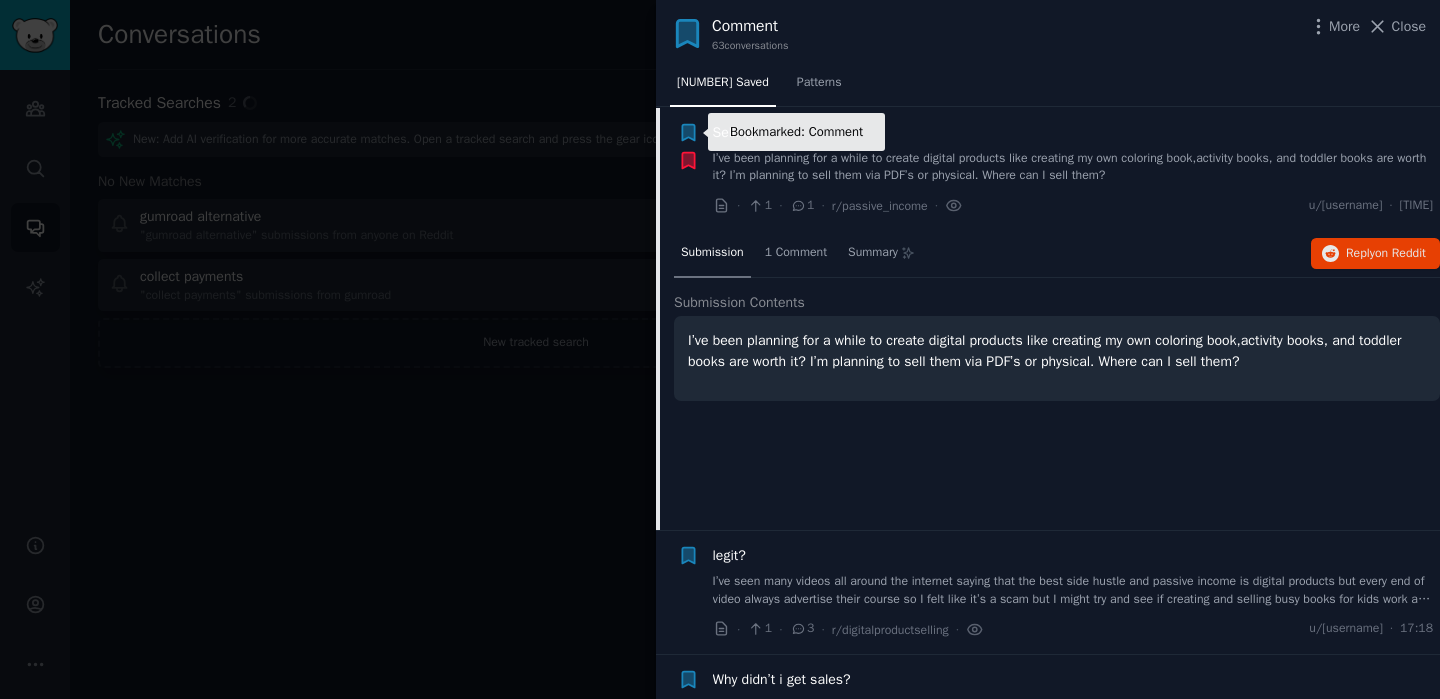 click 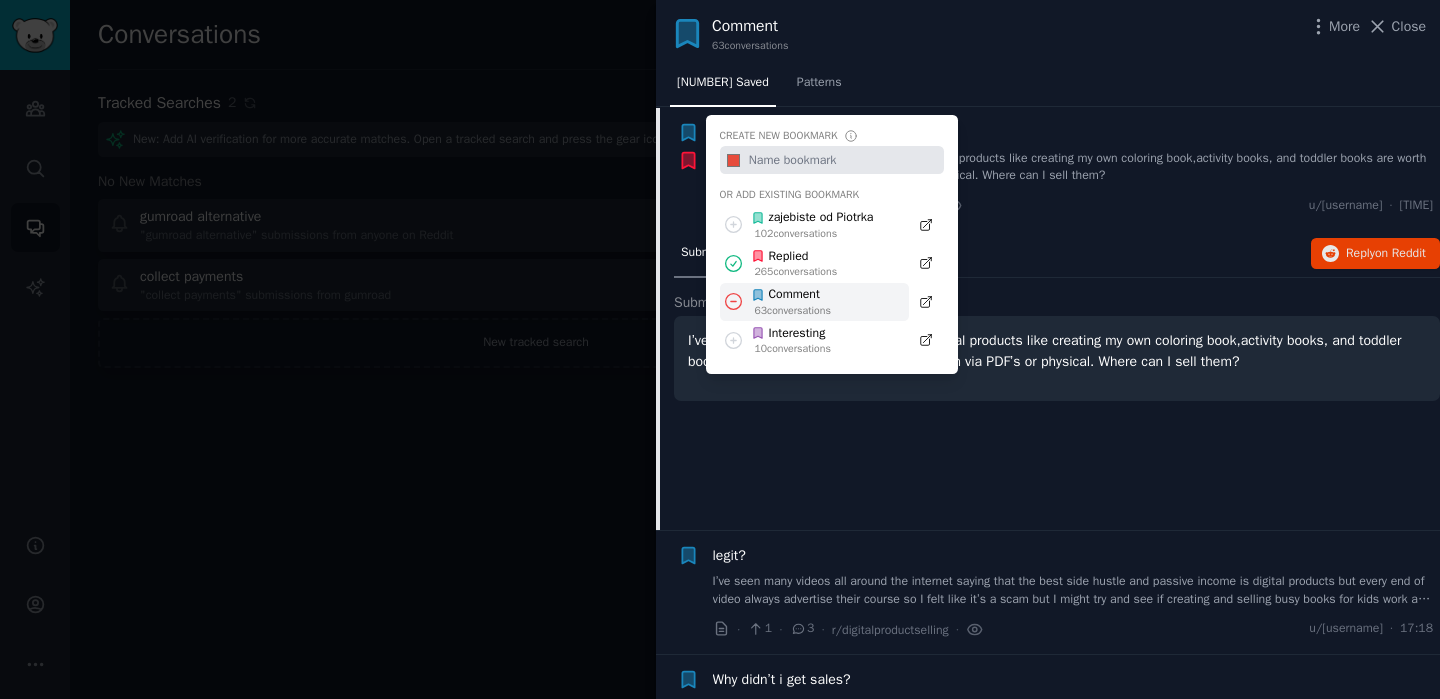 click 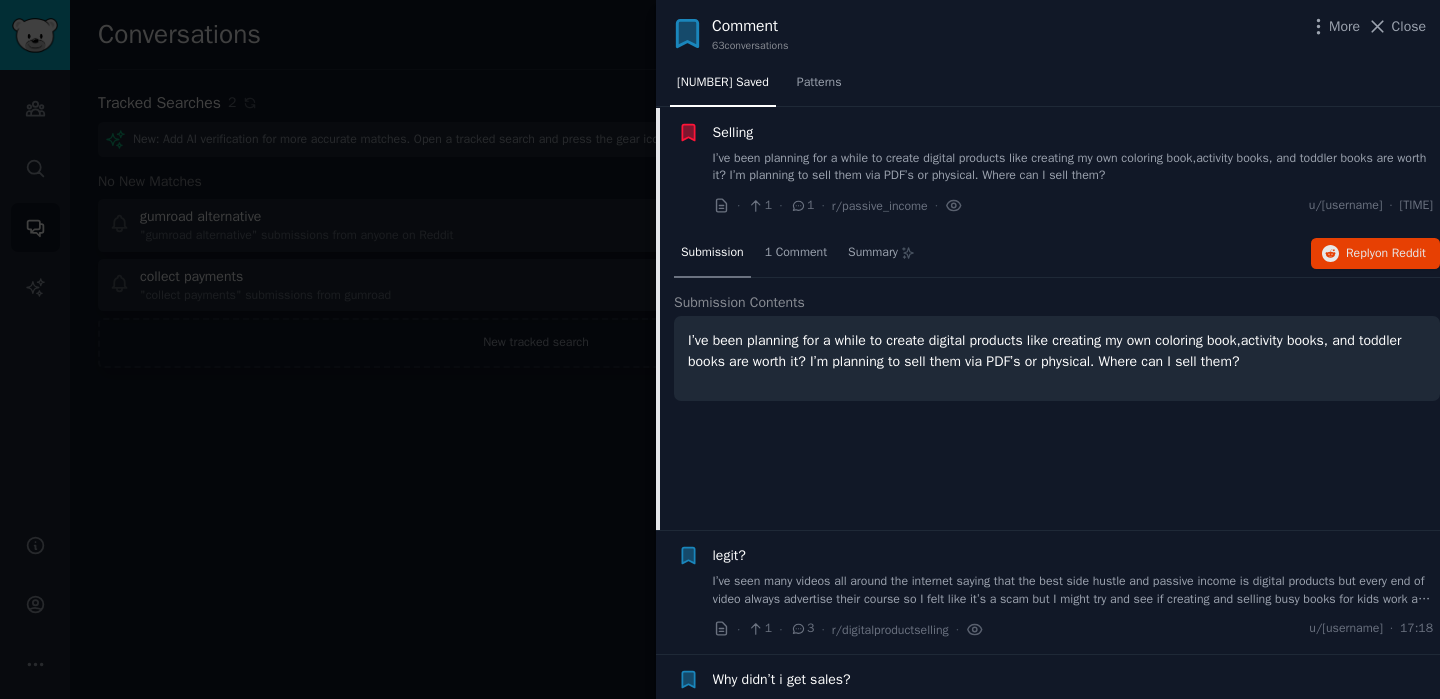click on "I’ve been planning for a while to create digital products like creating my own coloring book,activity books, and toddler books are worth it? I’m
planning to sell them via PDF’s or physical. Where can I sell them?" at bounding box center [1073, 167] 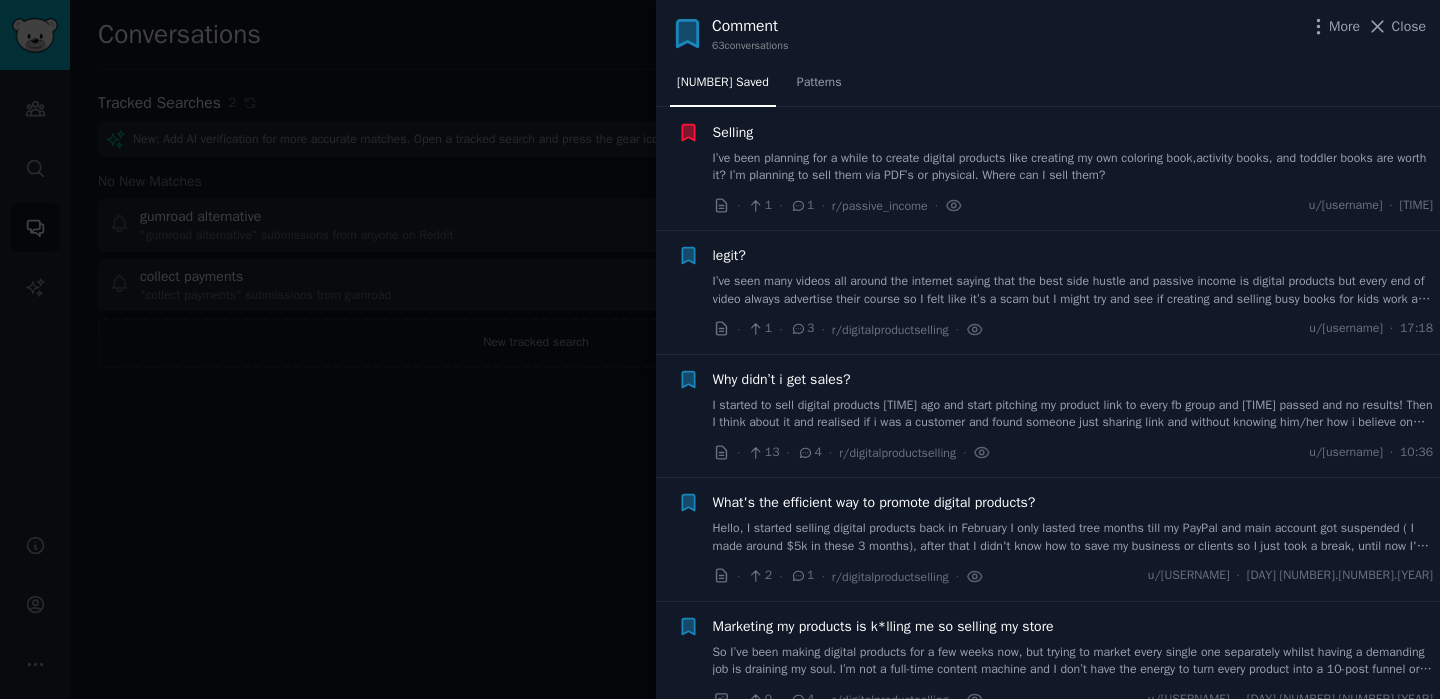 click on "I’ve seen many videos all around the internet saying that the best side hustle and passive income is digital products but every end of video always advertise their course so I felt like it’s a scam but I might try and see if creating and selling busy books for kids work and i’m planning to create coloring books, I know it’s kinda saturated but maybe i’ll fin my luck? any Advice?" at bounding box center (1073, 290) 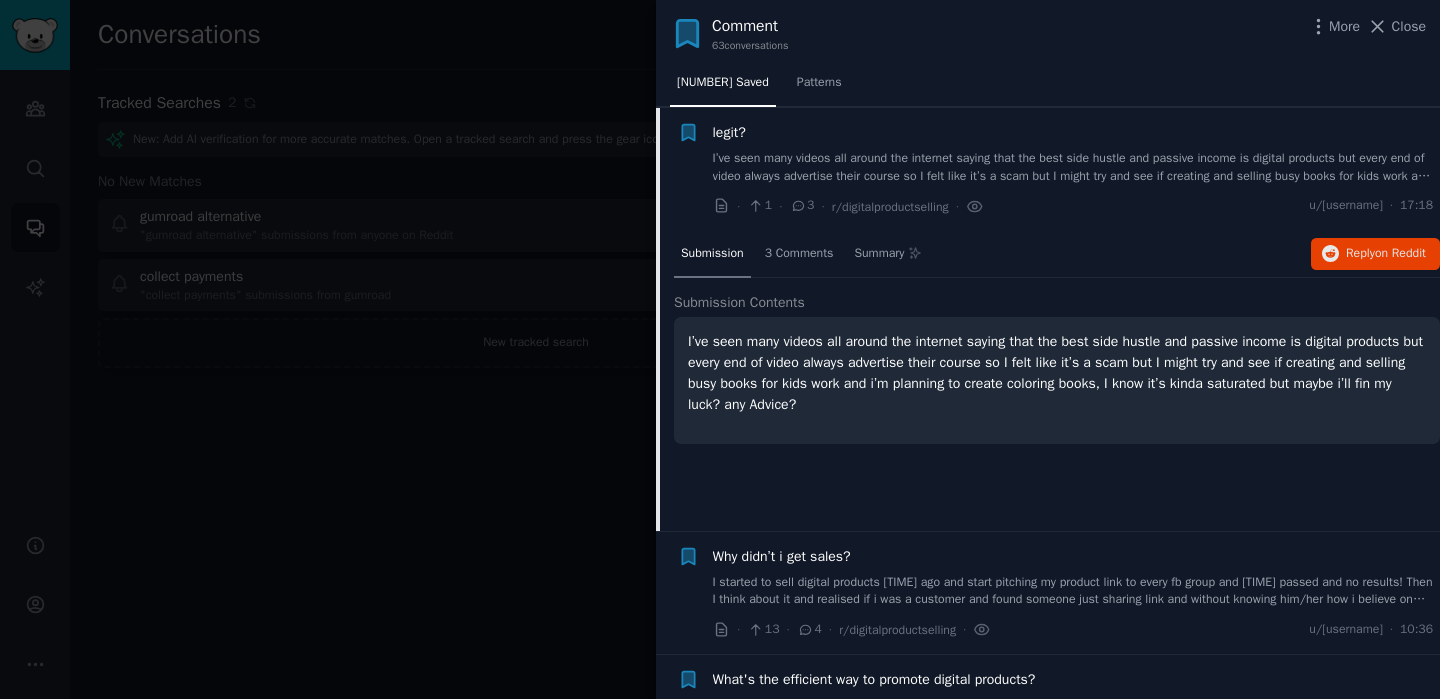 scroll, scrollTop: 155, scrollLeft: 0, axis: vertical 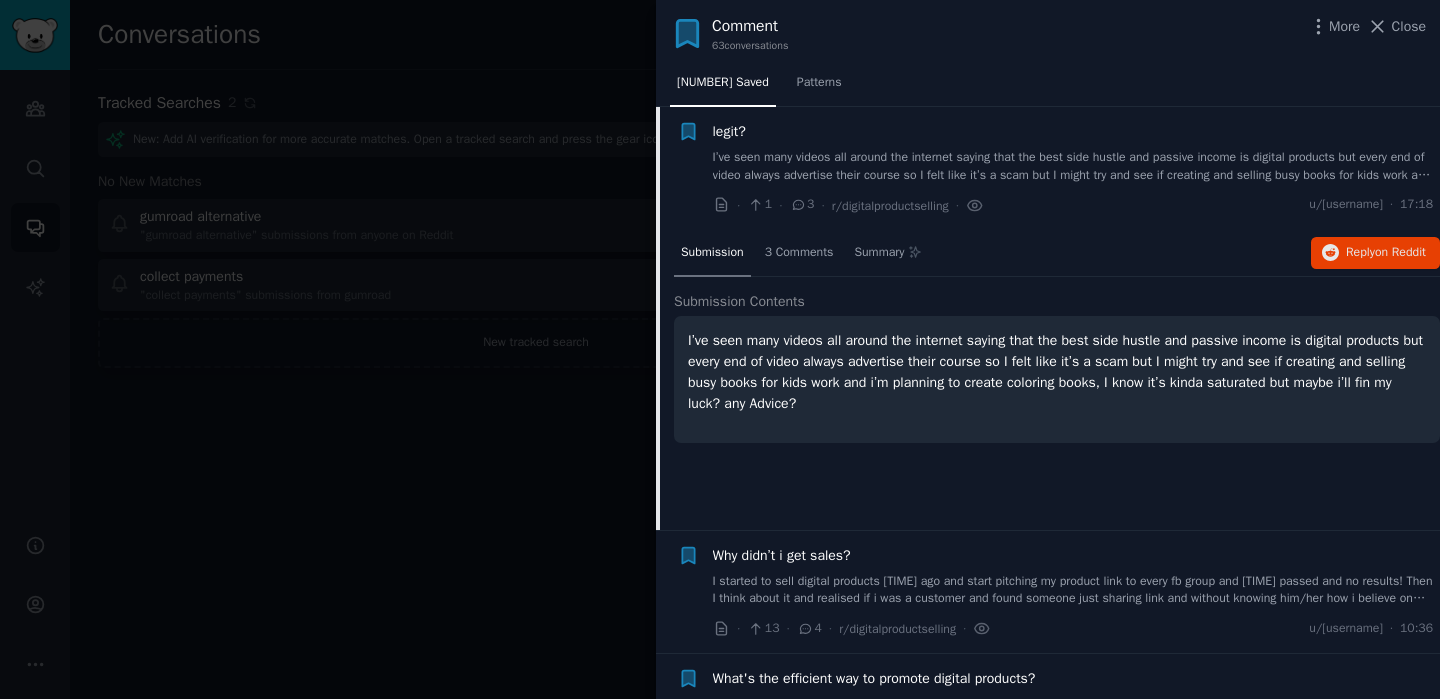 click on "I started to sell digital products [TIME] ago and start pitching my product link to every fb group and [TIME] passed and no results!
Then I think about it and realised if i was a customer and found someone just sharing link and without knowing him/her how i believe on them!
Then I realised to get closer of them. [TIME] i just being present everywhere, see their problems and share my thoughts on it without promoting my product.
[NUMBER] members start reacting on my post on last week. And got [NUMBER] sales last week finally!!!
My advice of digital products seller, have some patience and start giving value for free. They will come to you for sure.
Have so much to tell about it but so lazy of writing down. Tbh !" at bounding box center [1073, 590] 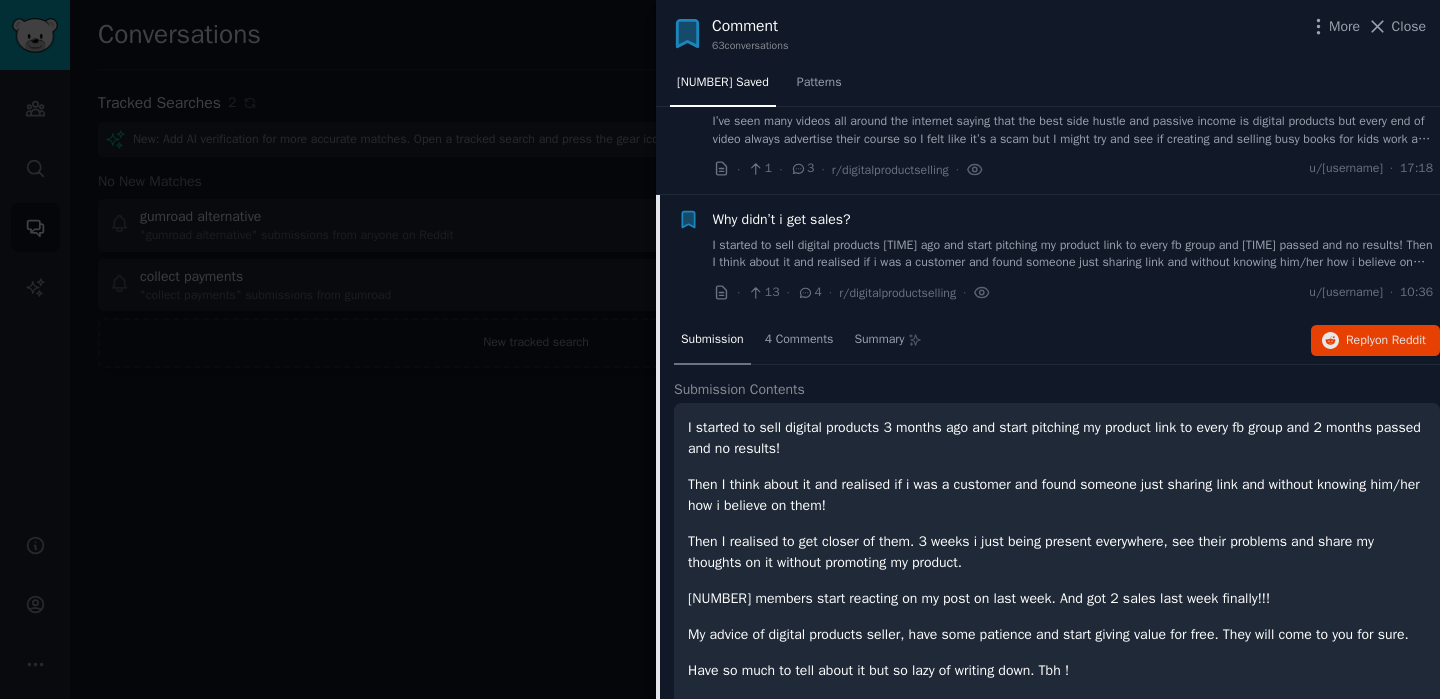 scroll, scrollTop: 173, scrollLeft: 0, axis: vertical 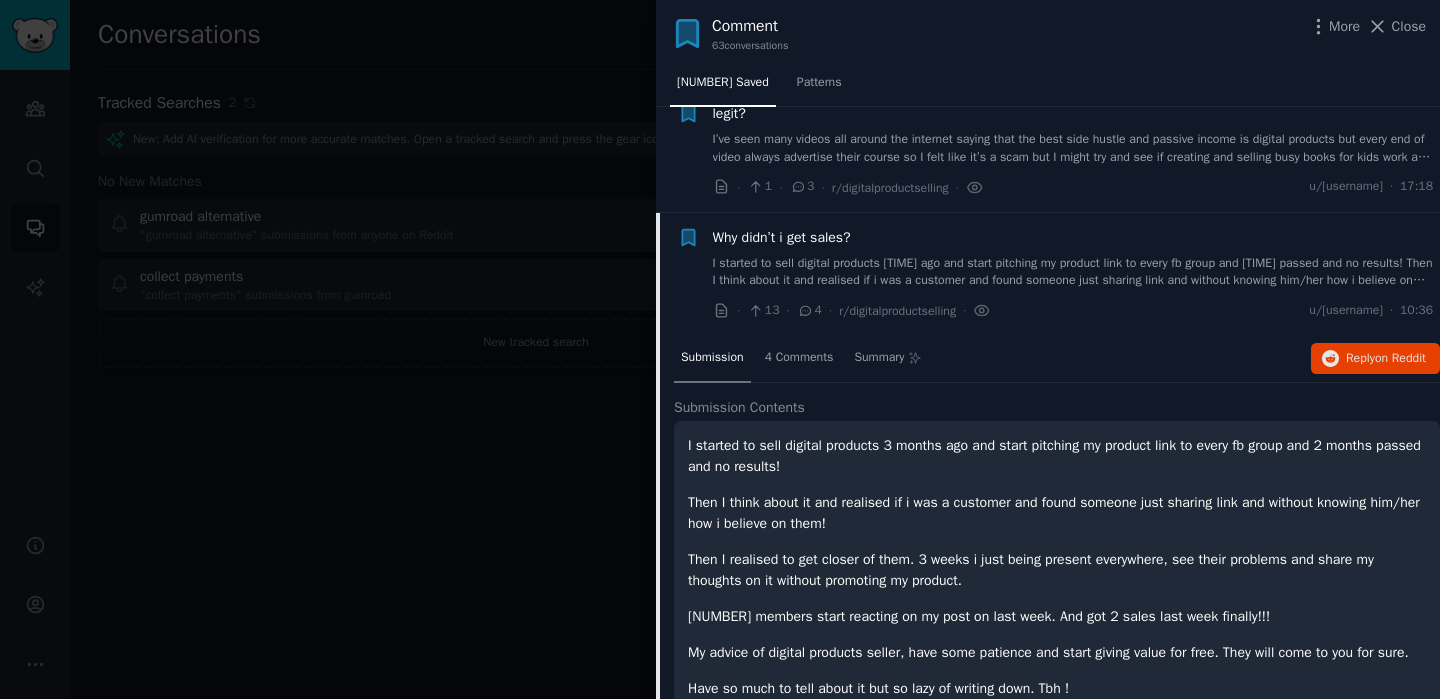 click on "I started to sell digital products [TIME] ago and start pitching my product link to every fb group and [TIME] passed and no results!
Then I think about it and realised if i was a customer and found someone just sharing link and without knowing him/her how i believe on them!
Then I realised to get closer of them. [TIME] i just being present everywhere, see their problems and share my thoughts on it without promoting my product.
[NUMBER] members start reacting on my post on last week. And got [NUMBER] sales last week finally!!!
My advice of digital products seller, have some patience and start giving value for free. They will come to you for sure.
Have so much to tell about it but so lazy of writing down. Tbh !" at bounding box center [1073, 272] 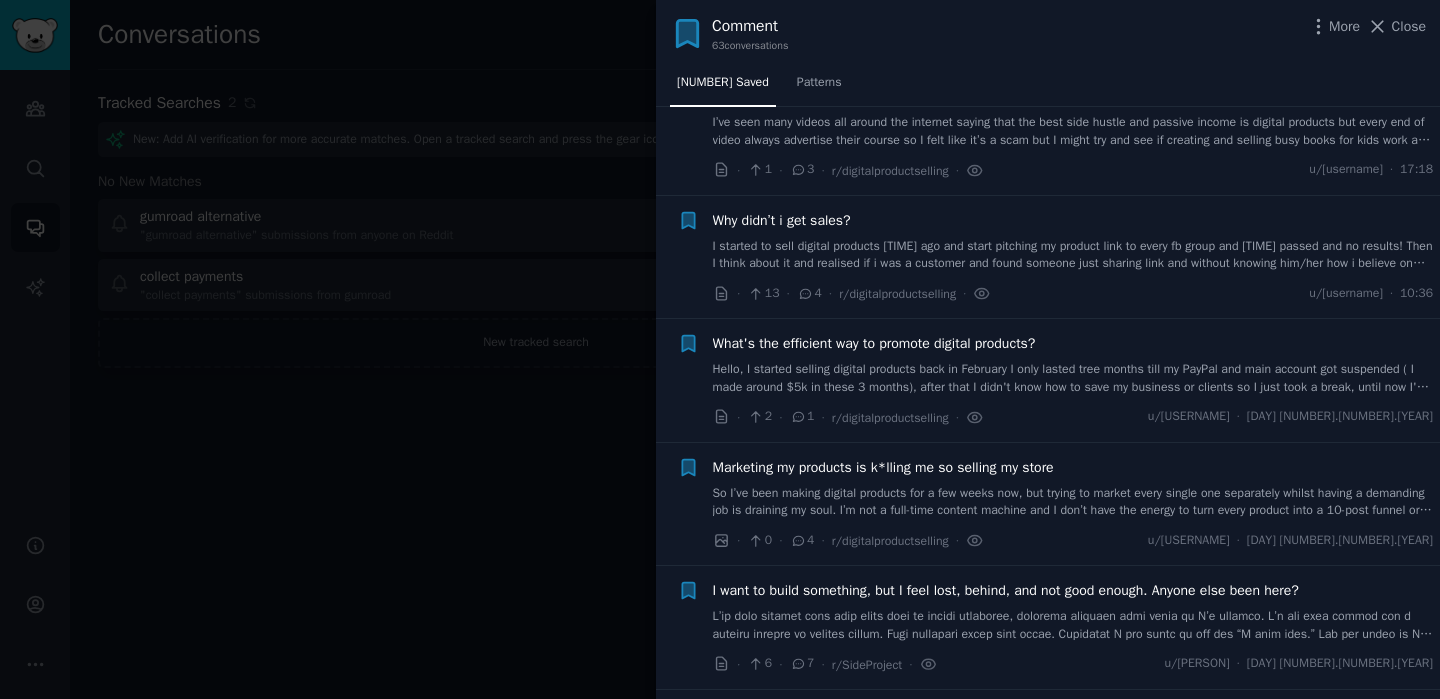 scroll, scrollTop: 199, scrollLeft: 0, axis: vertical 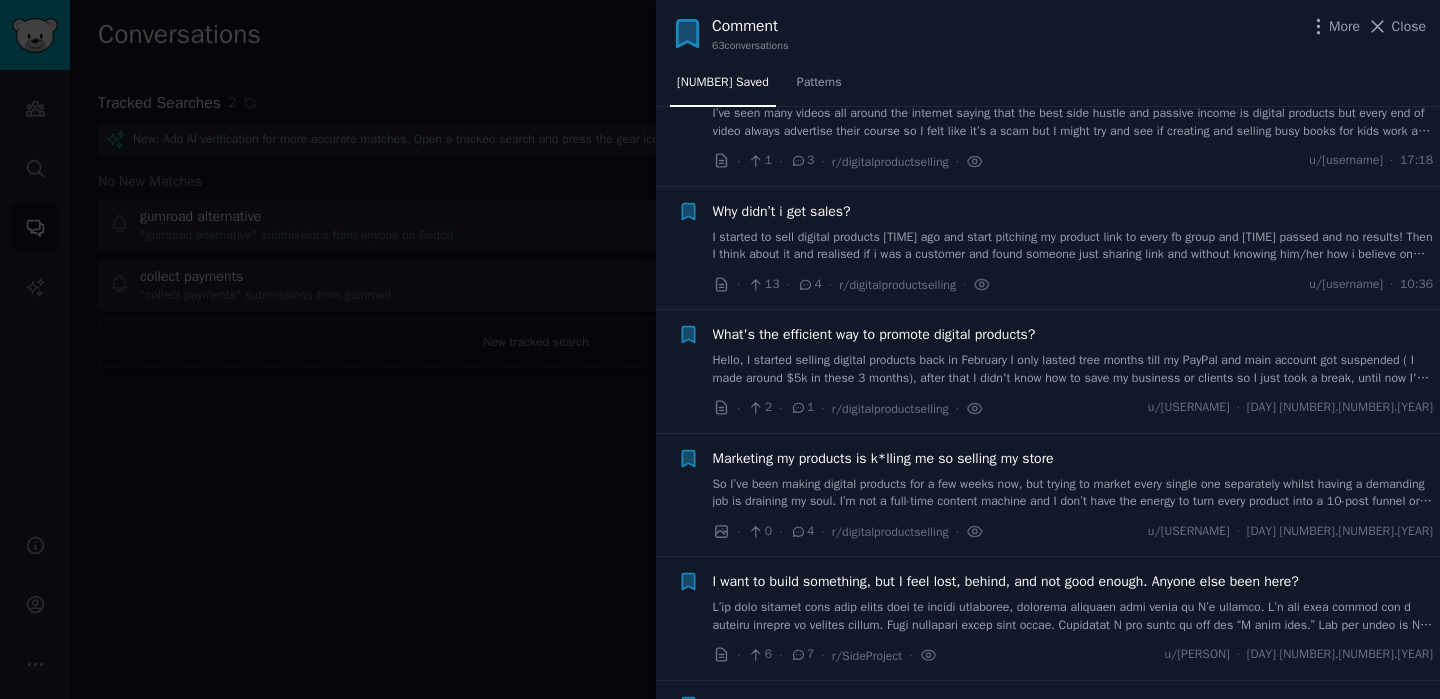 click on "What's the efficient way to promote digital products?" at bounding box center [874, 334] 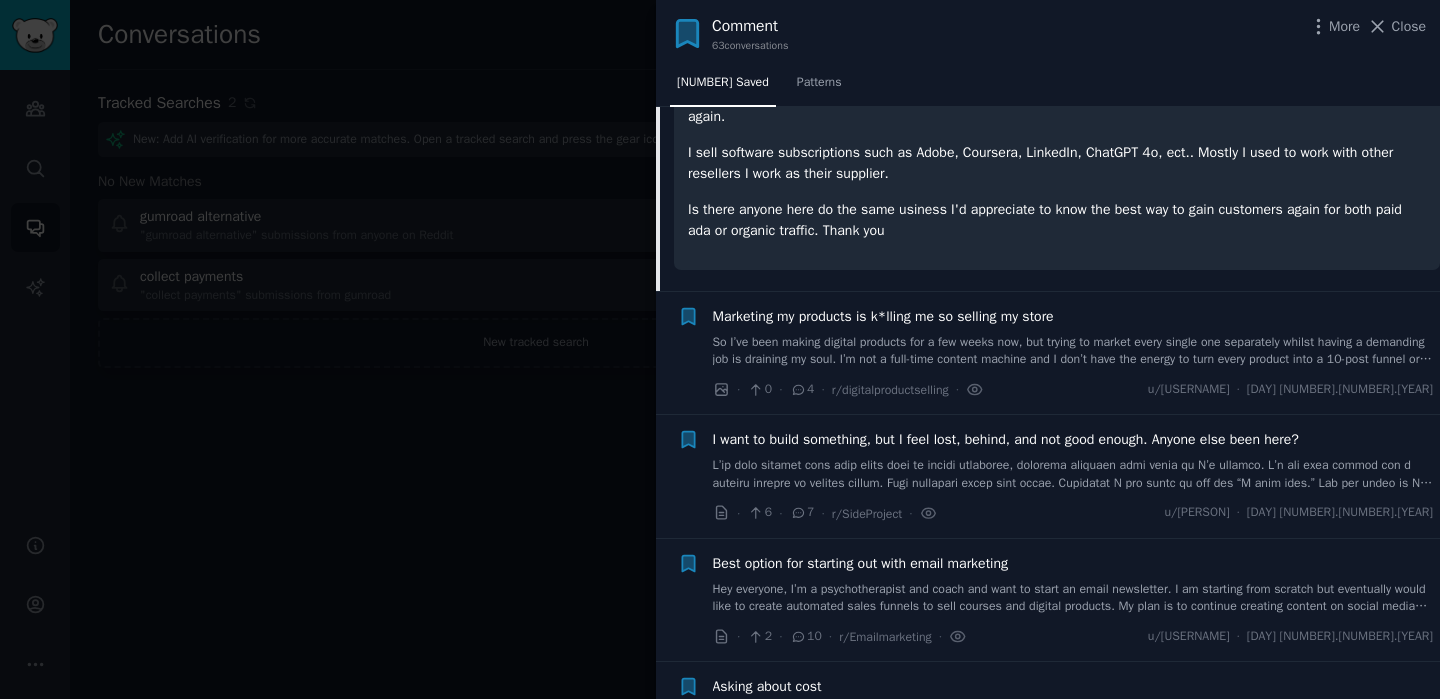 scroll, scrollTop: 693, scrollLeft: 0, axis: vertical 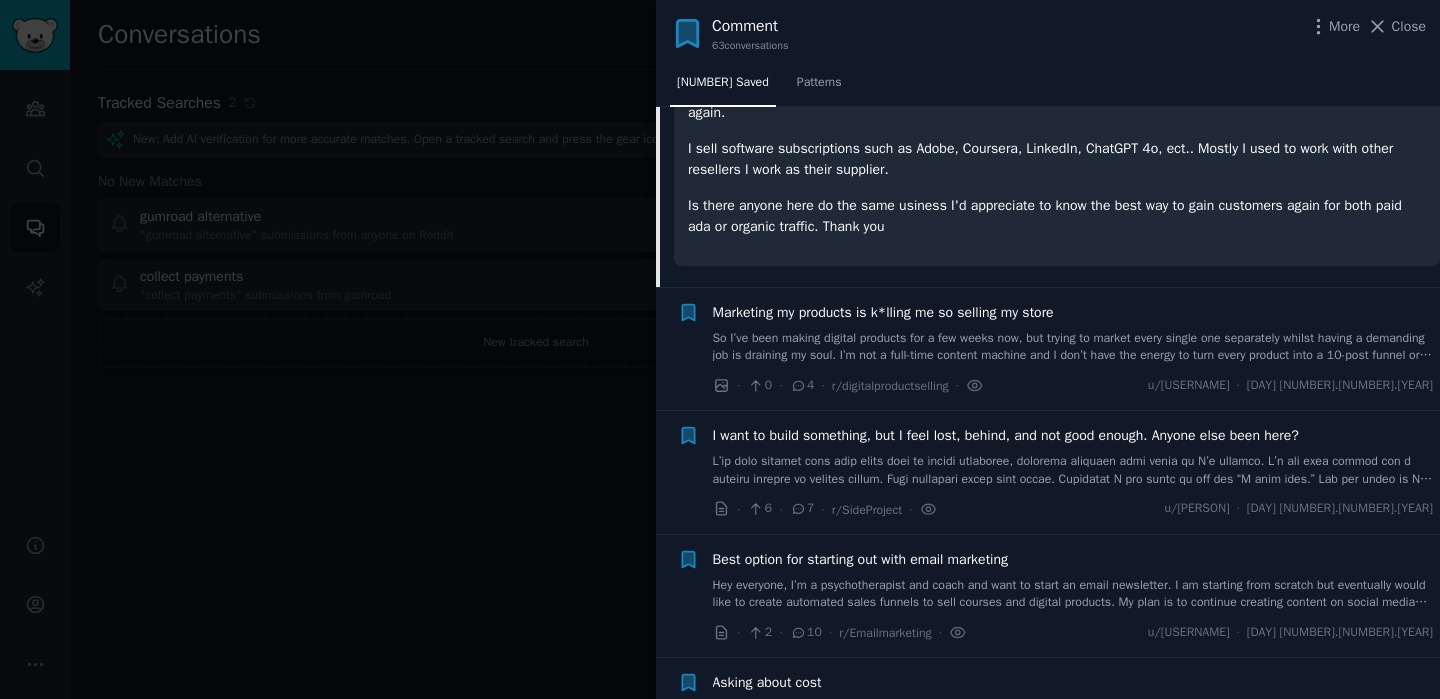 click on "Best option for starting out with email marketing Hey everyone, I’m a psychotherapist and coach and want to start an email newsletter. I am starting from scratch but eventually would like to create automated sales funnels to sell courses and digital products.
My plan is to continue creating content on social media (Instagram), have a freebie/opt in to newsletter and build a following to eventually start selling to.
Any feedback or thoughts on which platform to use? I’m feeling overwhelmed by the options out there! I am thinking substack, Flodesk, or convertKit. Substack seems like a good option to build an audience and I do love longer form content, but I don’t want to be limited in eventually creating automated sequences to sell courses.
Any feedback or advice is greatly appreciated!" at bounding box center (1073, 580) 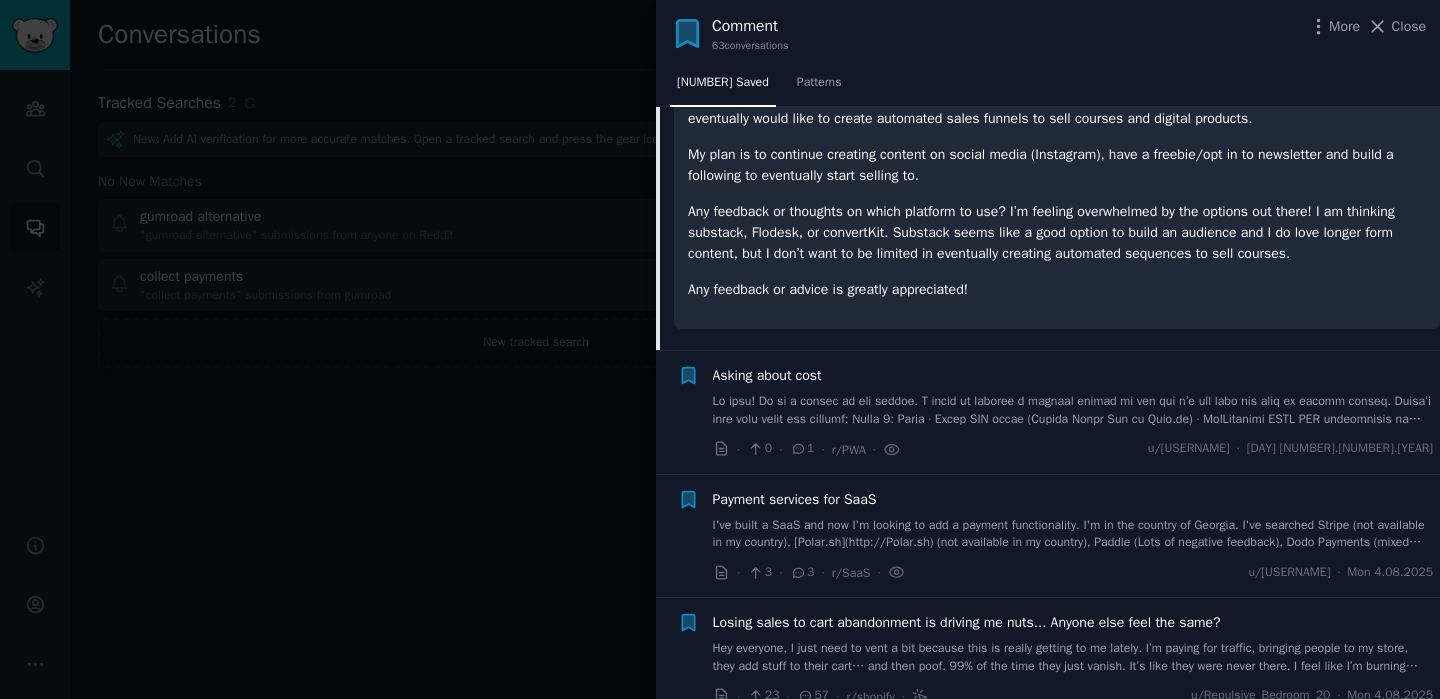 scroll, scrollTop: 1065, scrollLeft: 0, axis: vertical 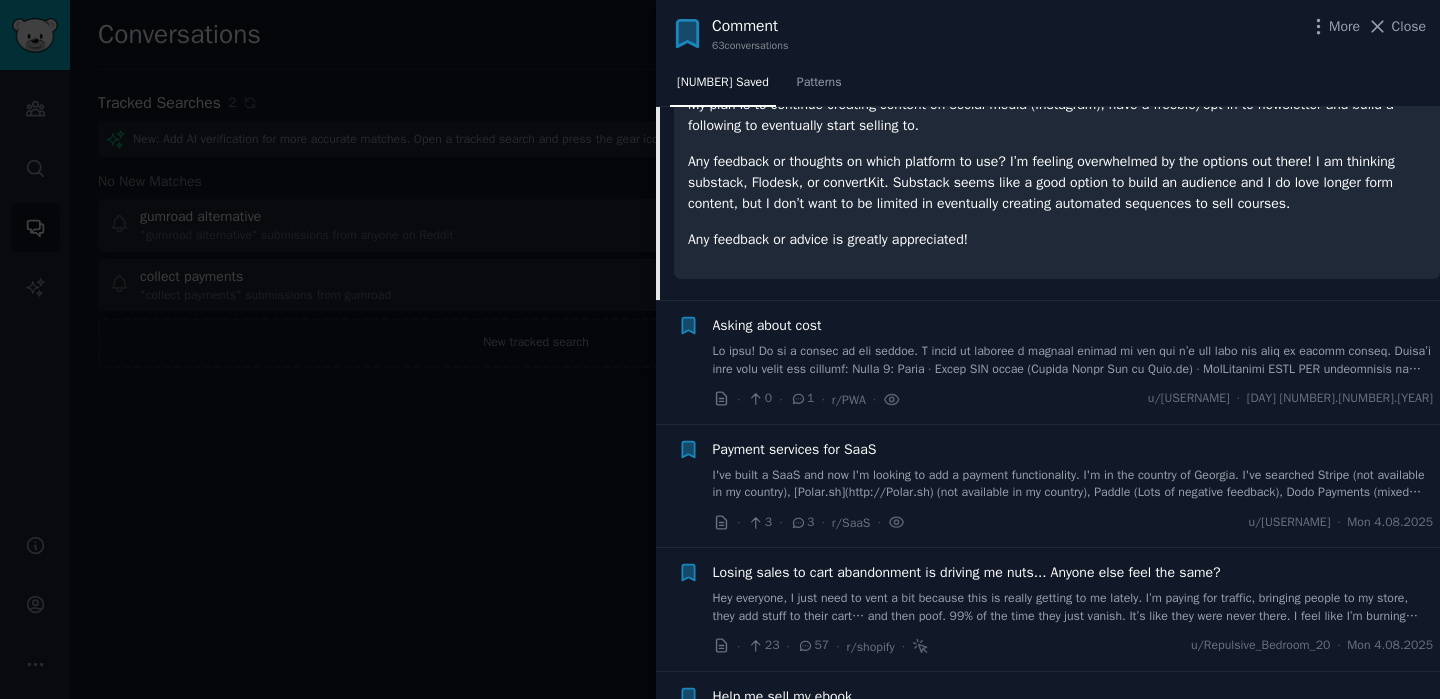 click at bounding box center [1073, 360] 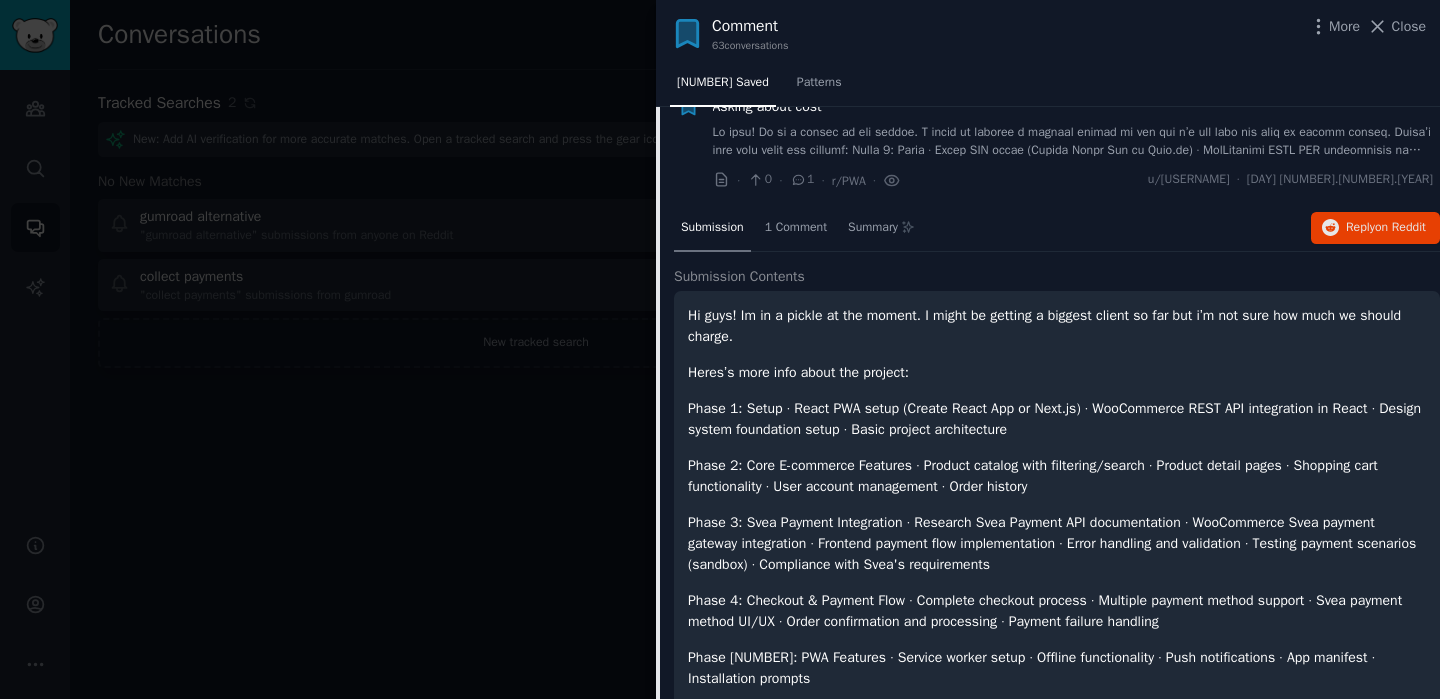 scroll, scrollTop: 933, scrollLeft: 0, axis: vertical 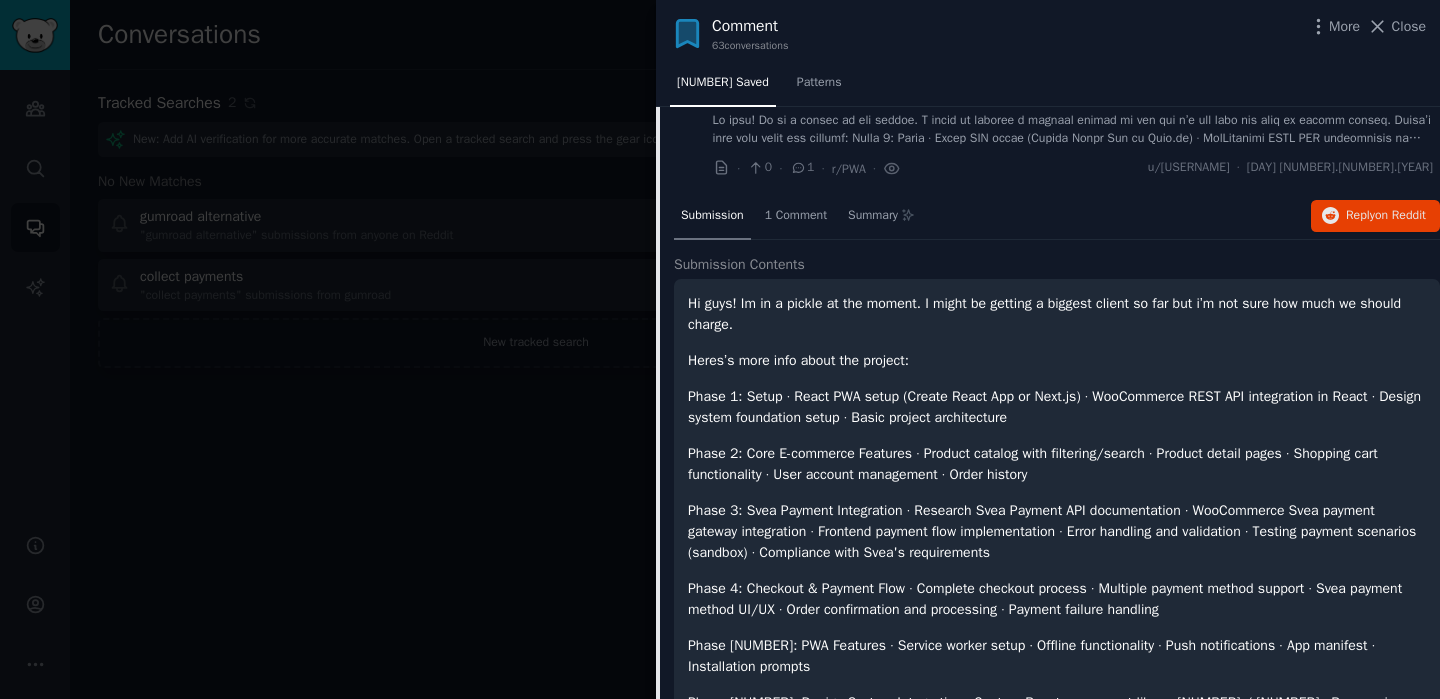 click at bounding box center [1073, 129] 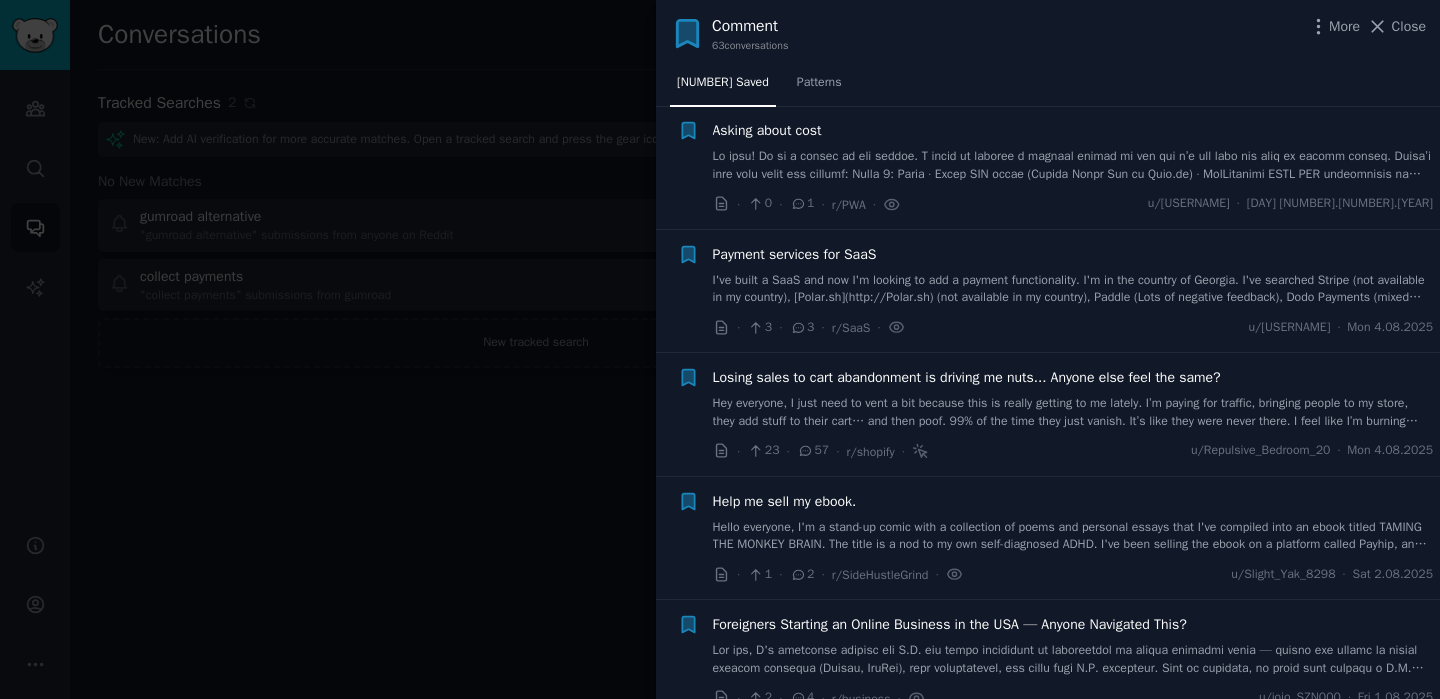 scroll, scrollTop: 896, scrollLeft: 0, axis: vertical 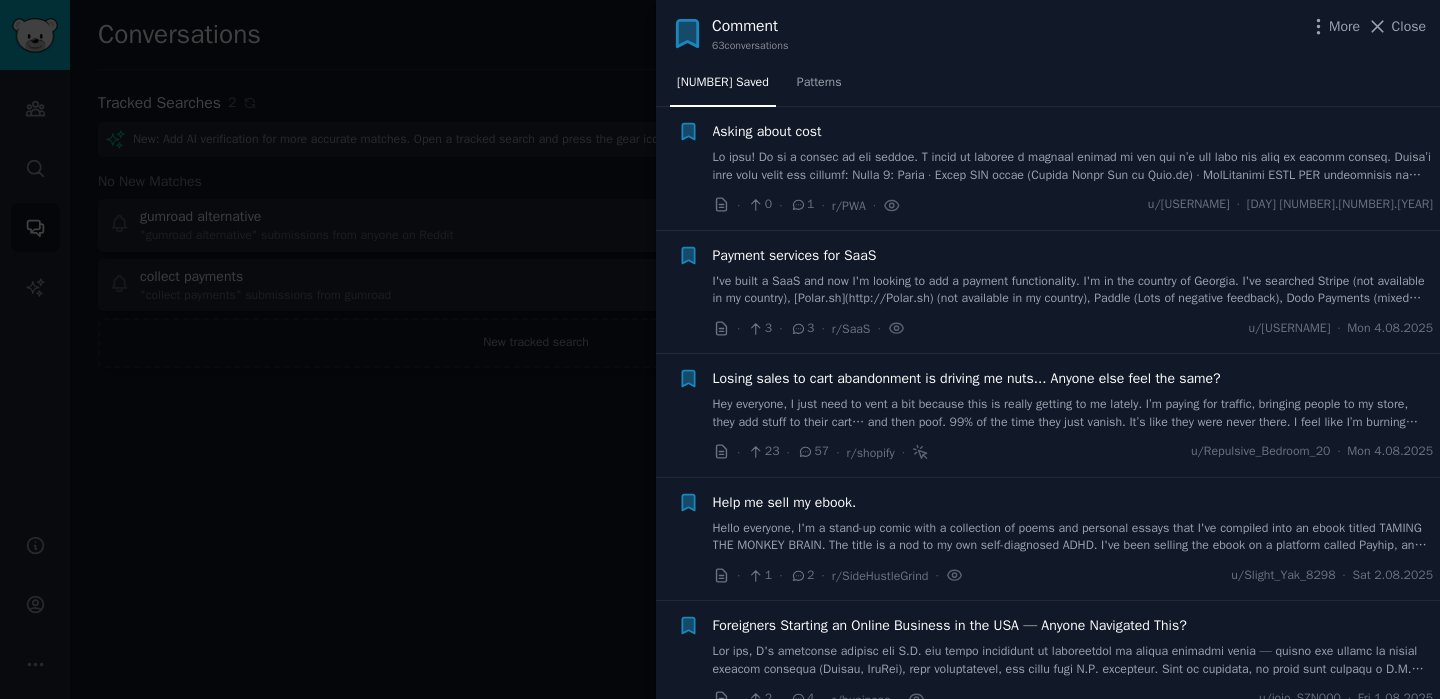 click on "Hello everyone,
I'm a stand-up comic with a collection of poems and personal essays that I've compiled into an ebook titled TAMING THE MONKEY BRAIN. The title is a nod to my own self-diagnosed ADHD. I've been selling the ebook on a platform called Payhip, and while I've had some success with family and friends purchasing copies at $[NUMBER] each, I'm eager to reach a wider audience.
If anyone has tips or advice on how to effectively sell ebooks, I would greatly appreciate hearing them.
Thank you in advance for your assistance." at bounding box center (1073, 537) 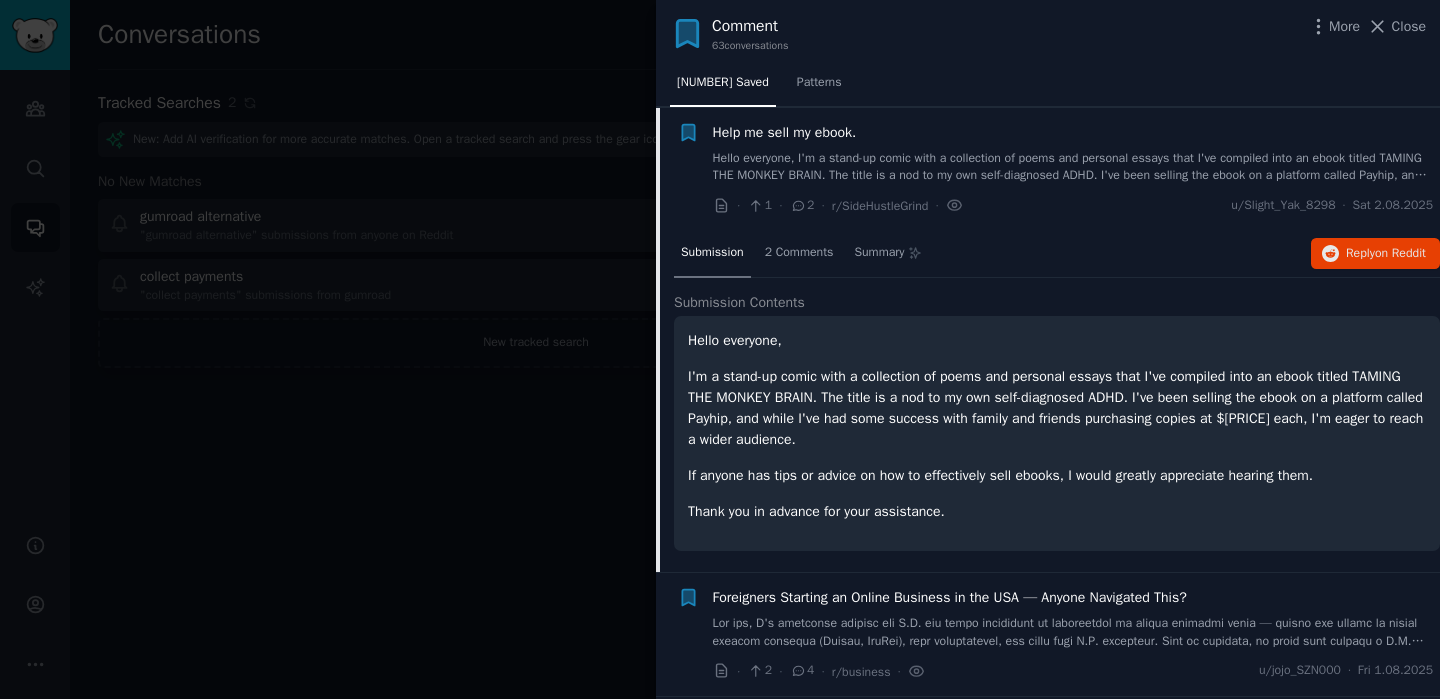 scroll, scrollTop: 1266, scrollLeft: 0, axis: vertical 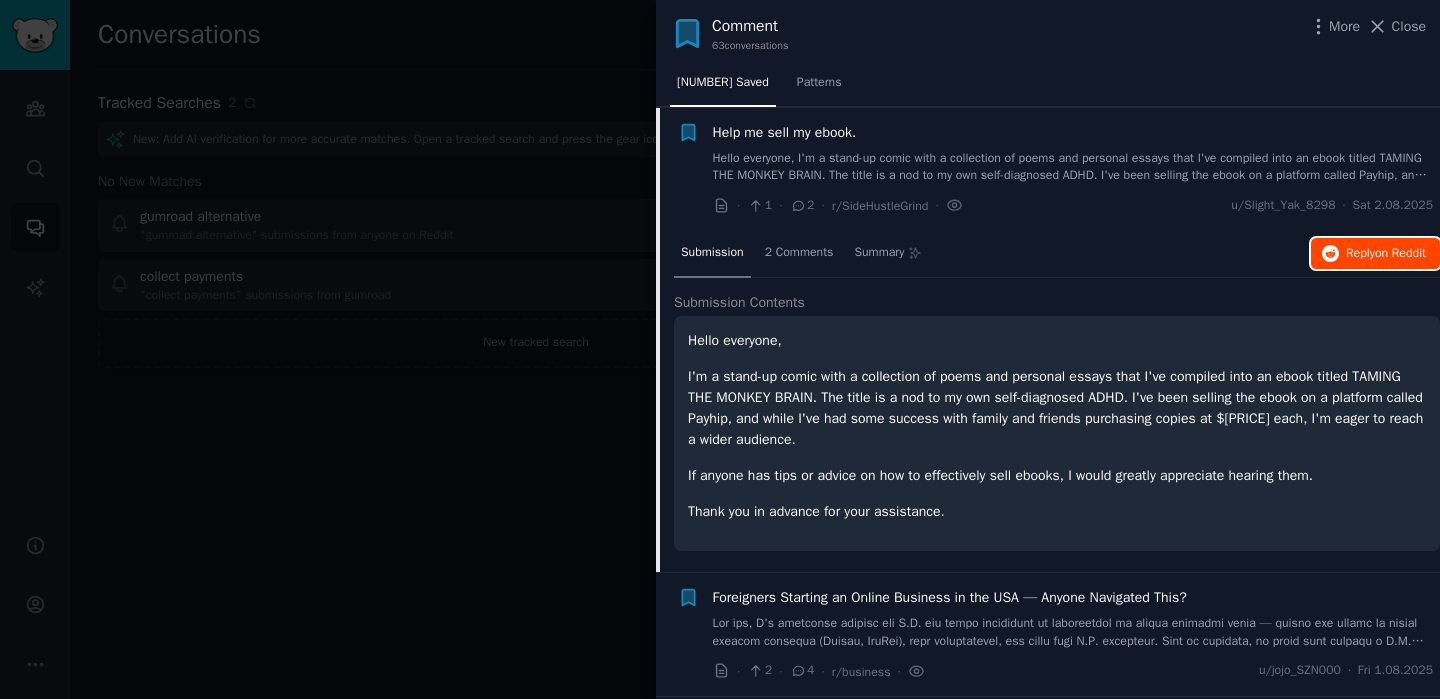 click on "Reply  on Reddit" at bounding box center [1386, 254] 